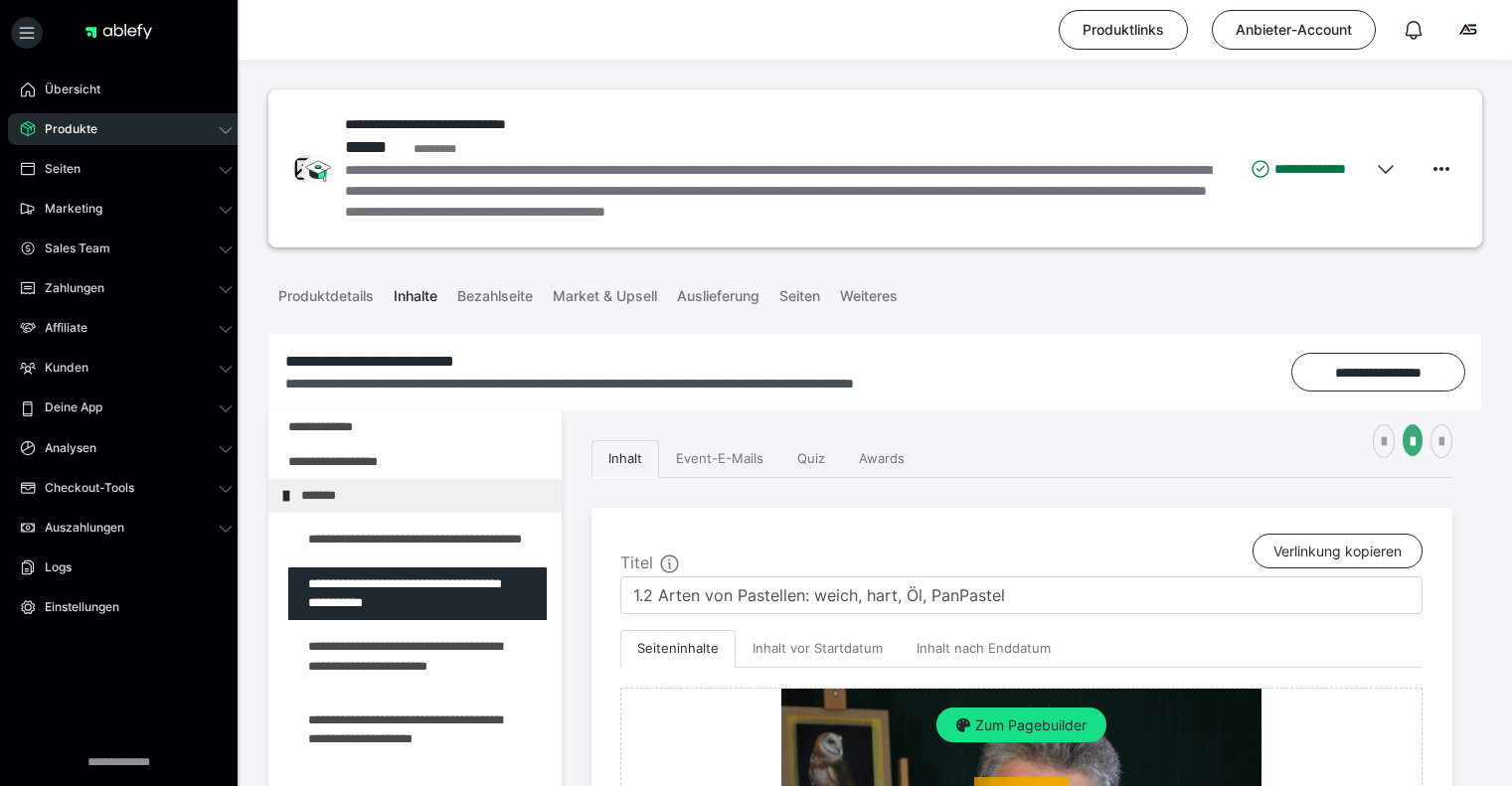 scroll, scrollTop: 416, scrollLeft: 0, axis: vertical 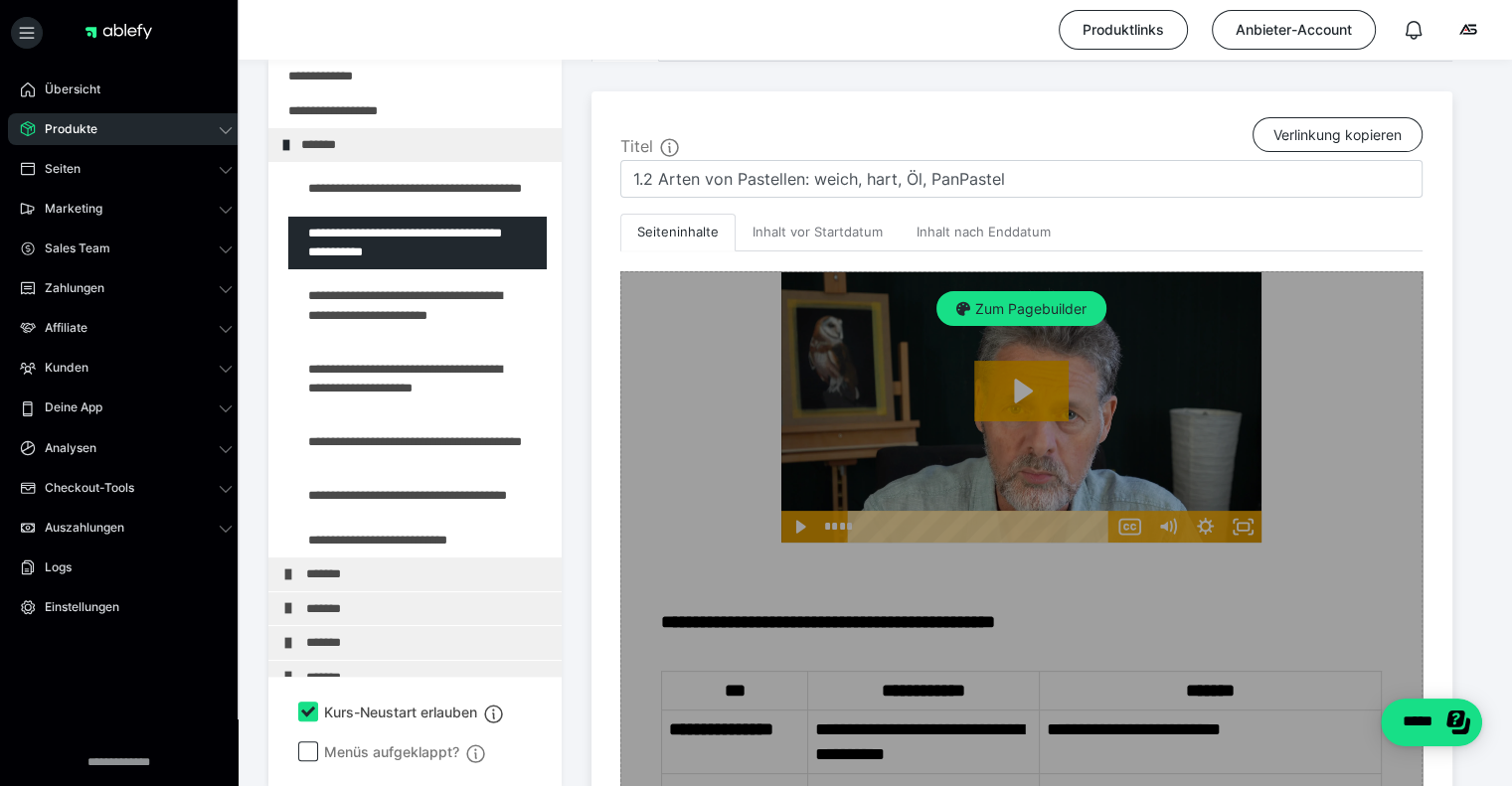 click on "Zum Pagebuilder" at bounding box center [1021, 952] 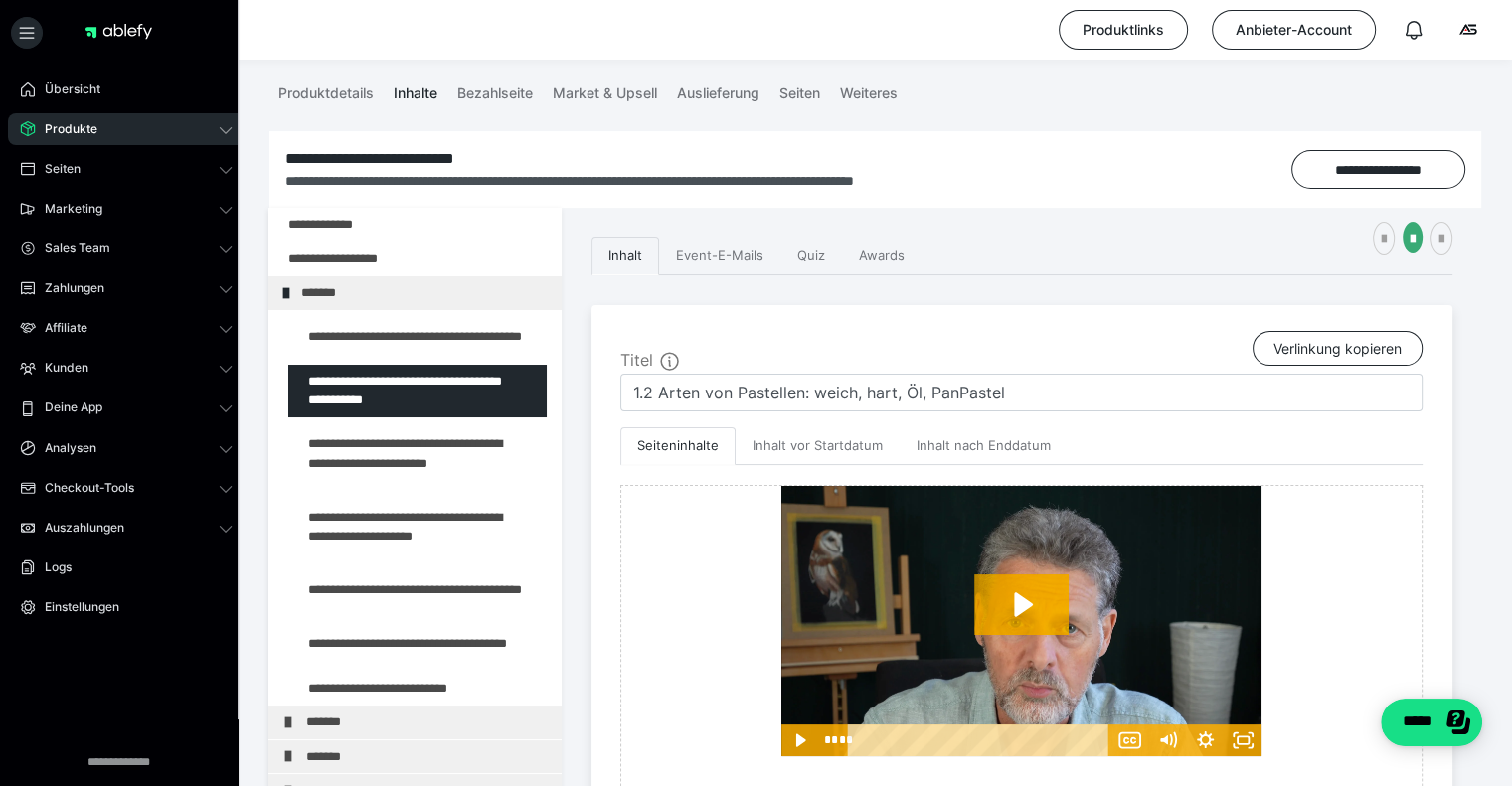 scroll, scrollTop: 186, scrollLeft: 0, axis: vertical 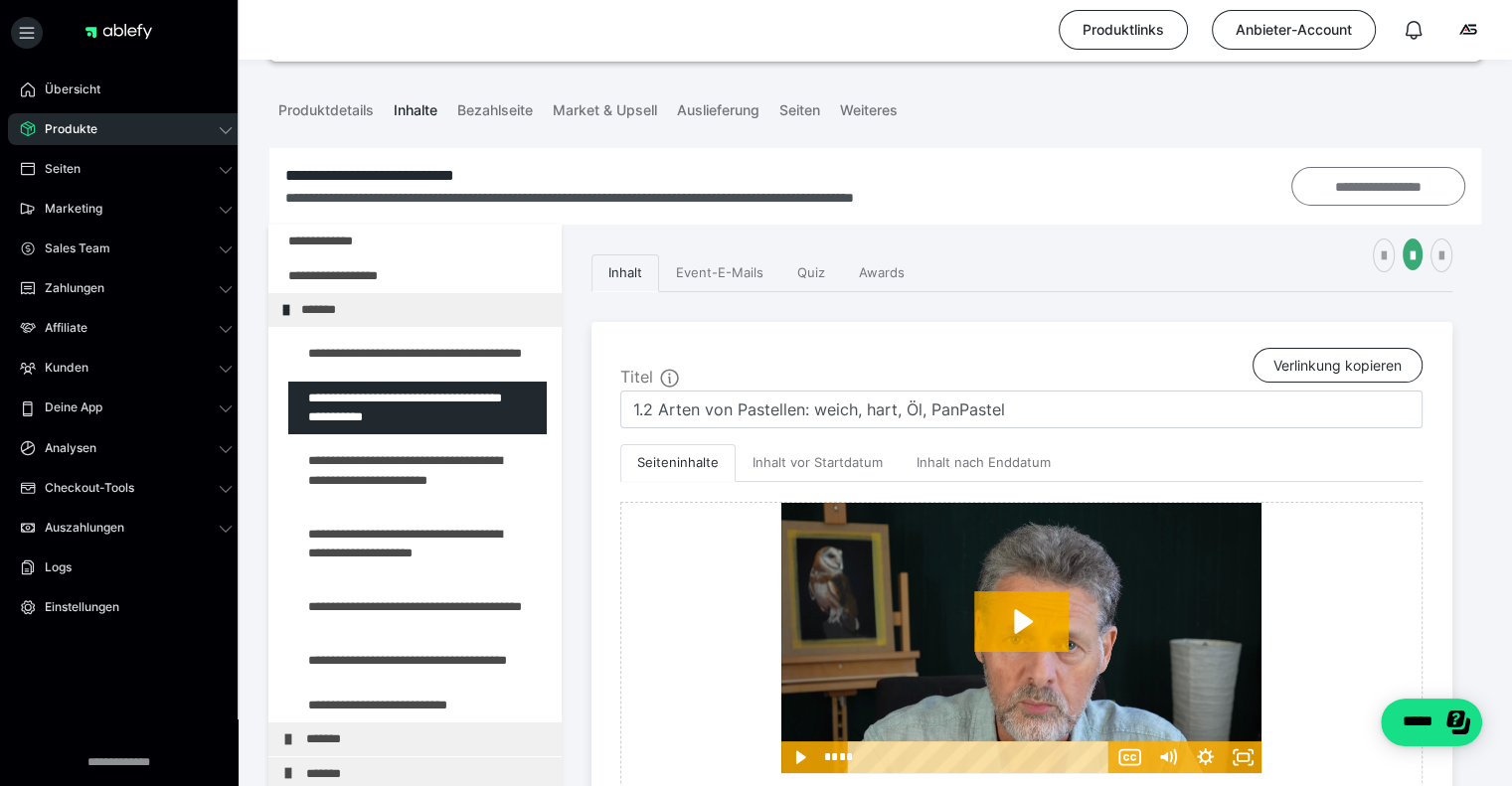 click on "**********" at bounding box center (1378, 187) 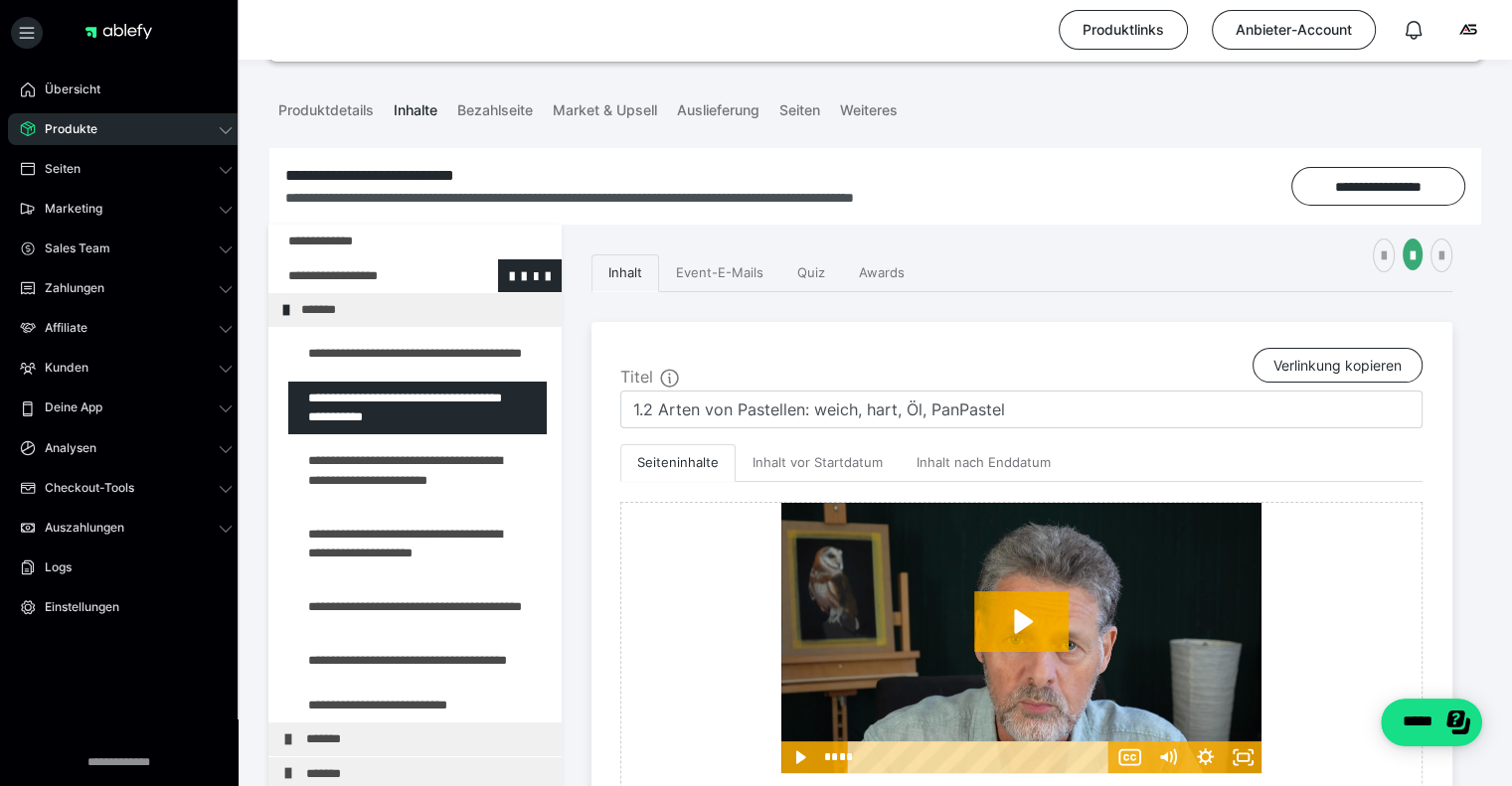 click at bounding box center [363, 276] 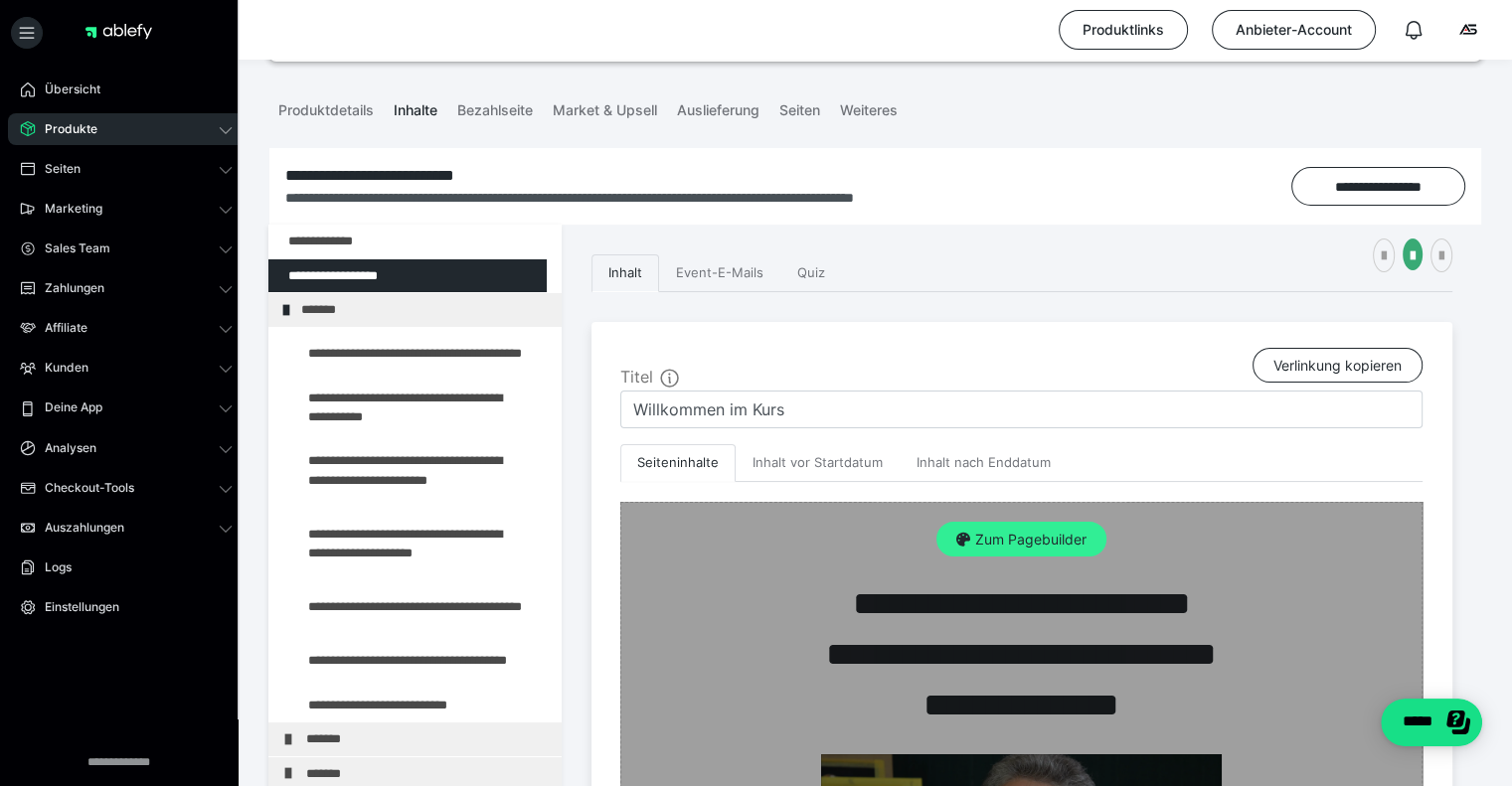 click on "Zum Pagebuilder" at bounding box center (1021, 540) 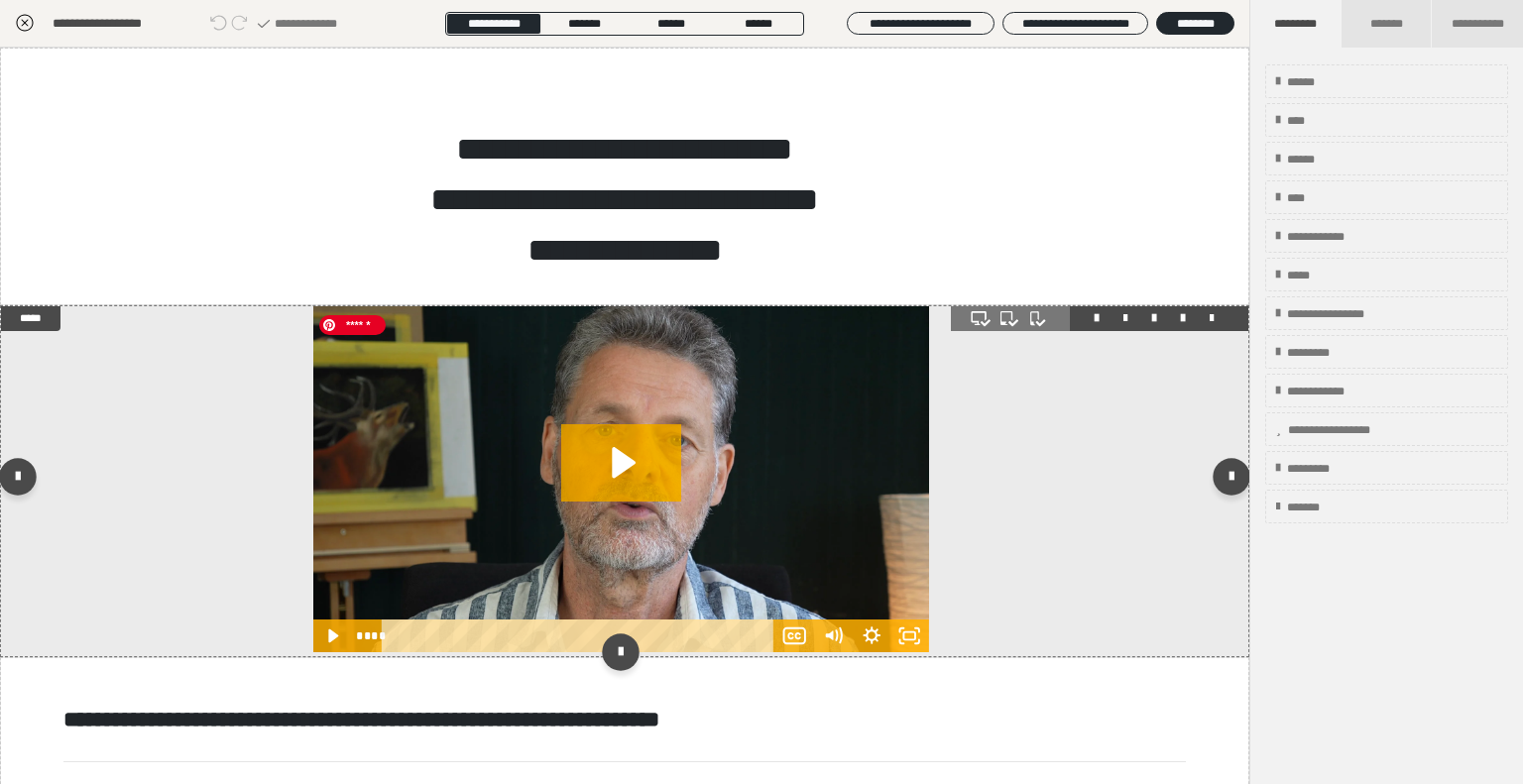 click at bounding box center [622, 480] 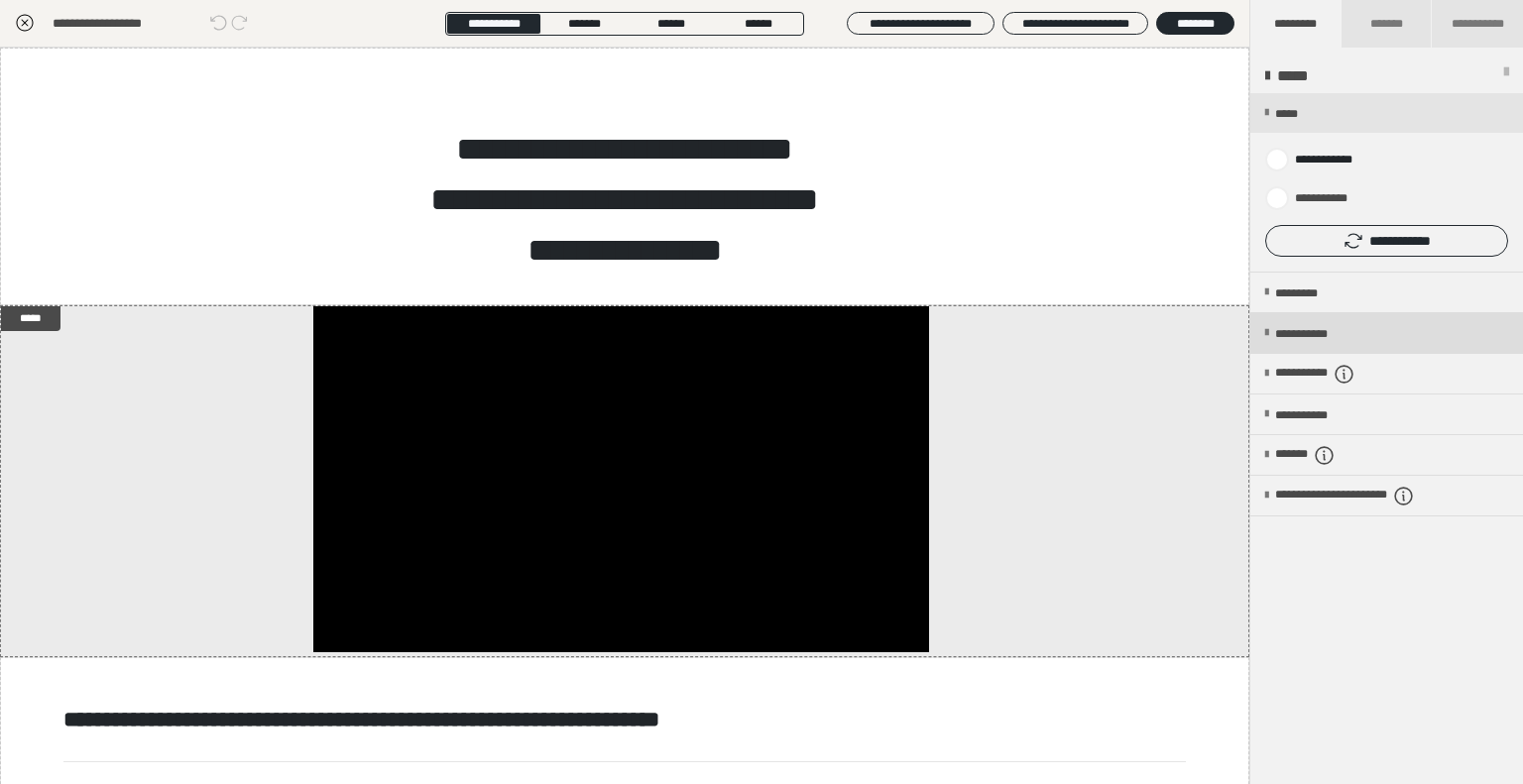 click on "**********" at bounding box center [1386, 333] 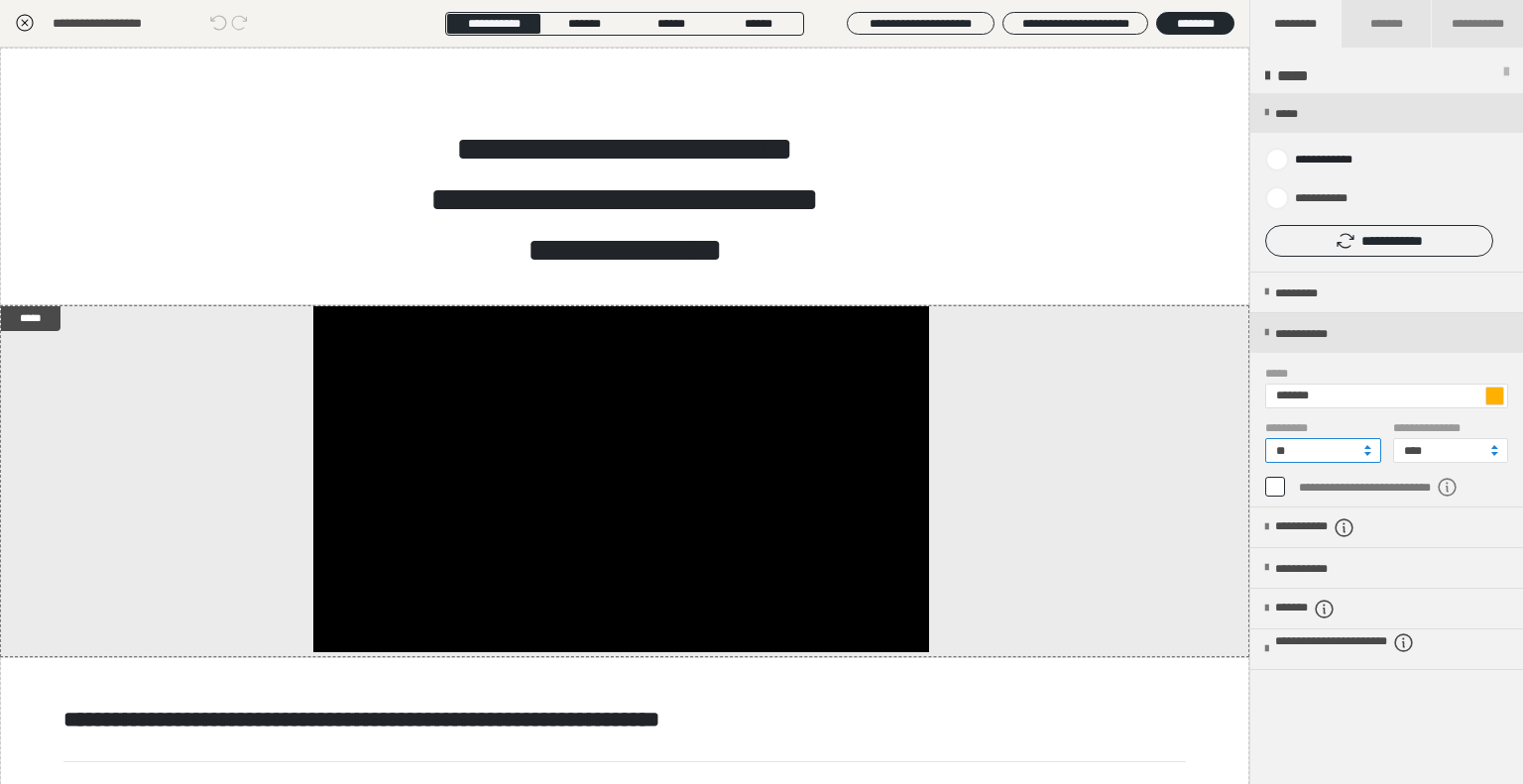 click on "**" at bounding box center (1323, 450) 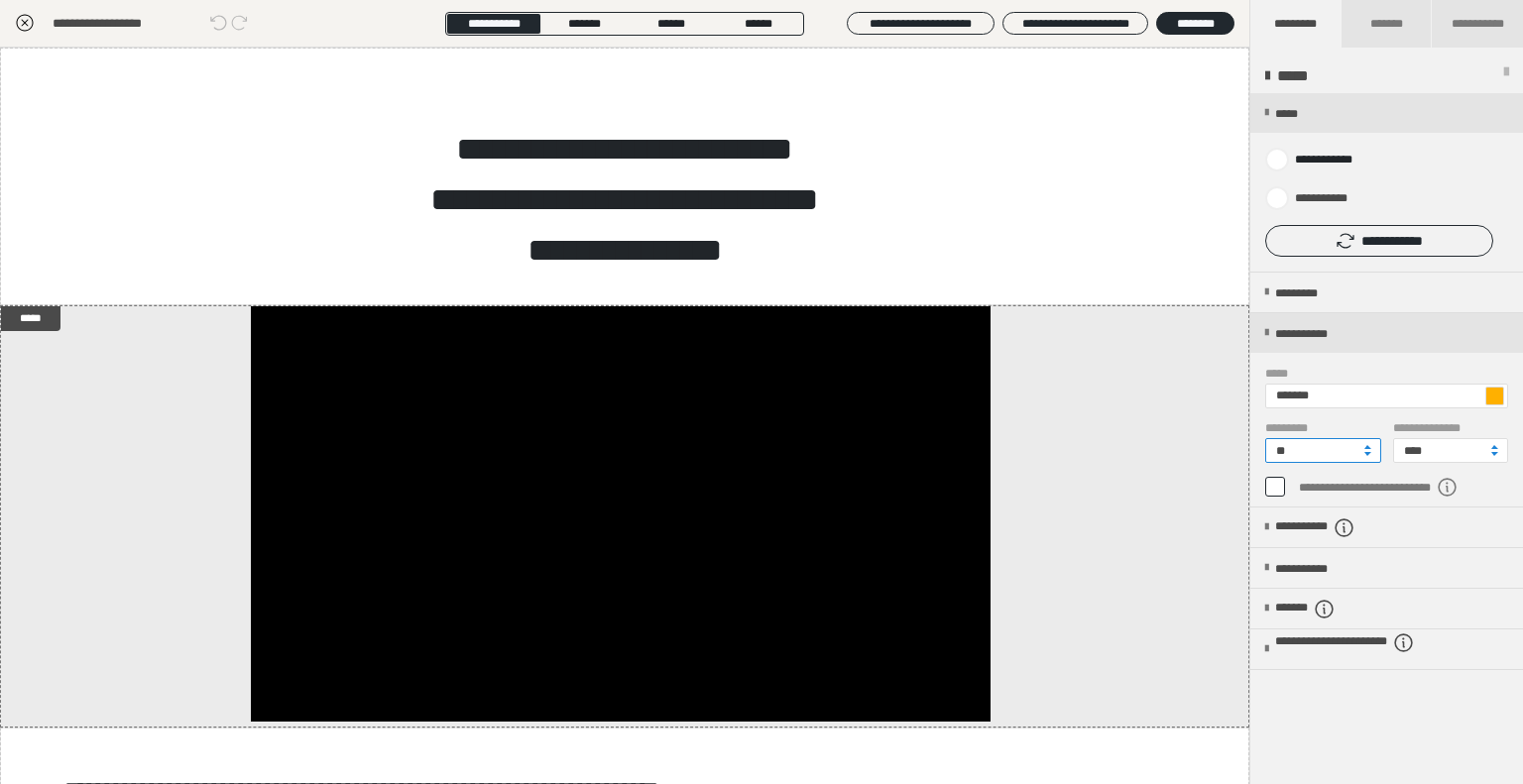 type on "**" 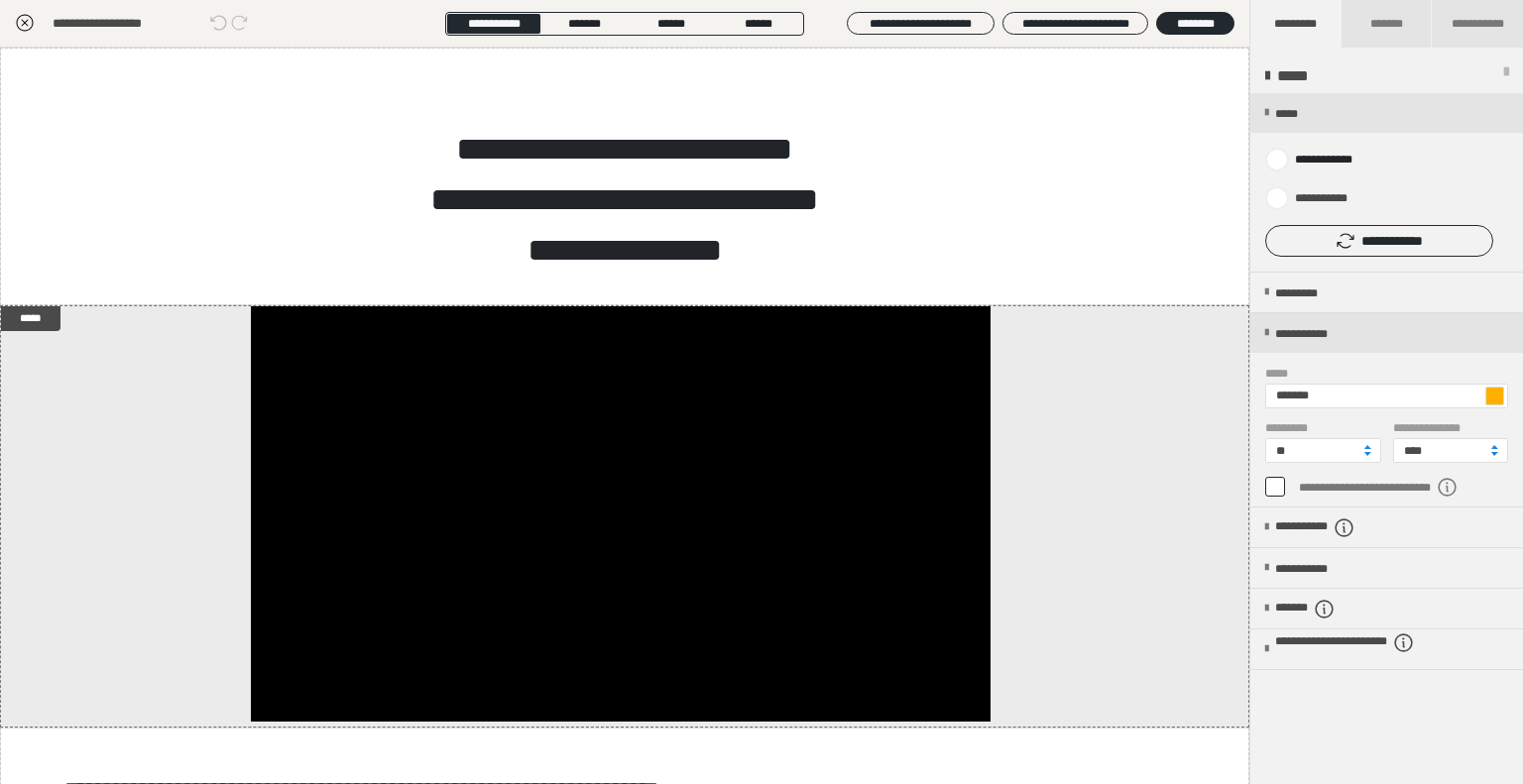 click 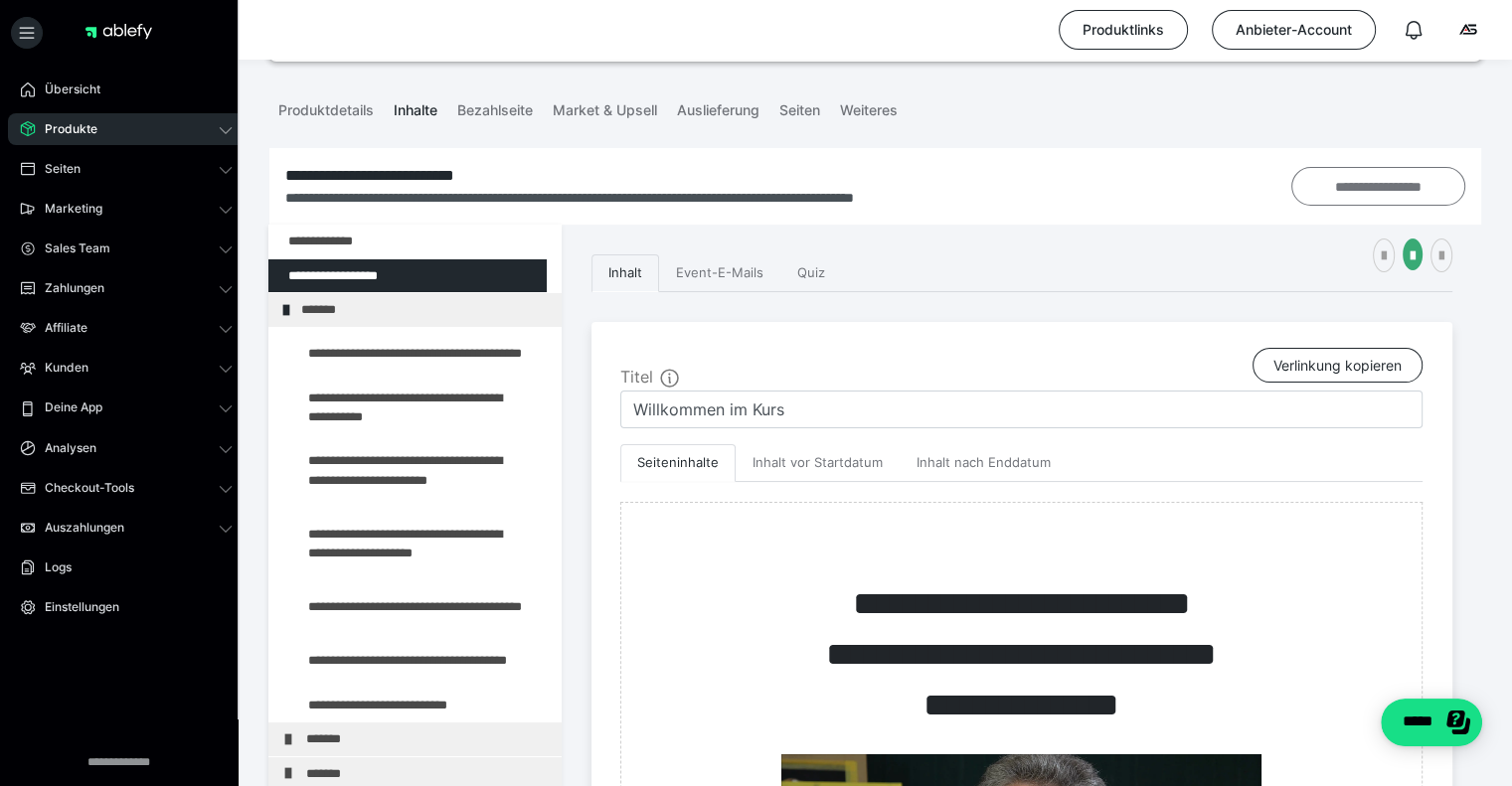click on "**********" at bounding box center [1378, 187] 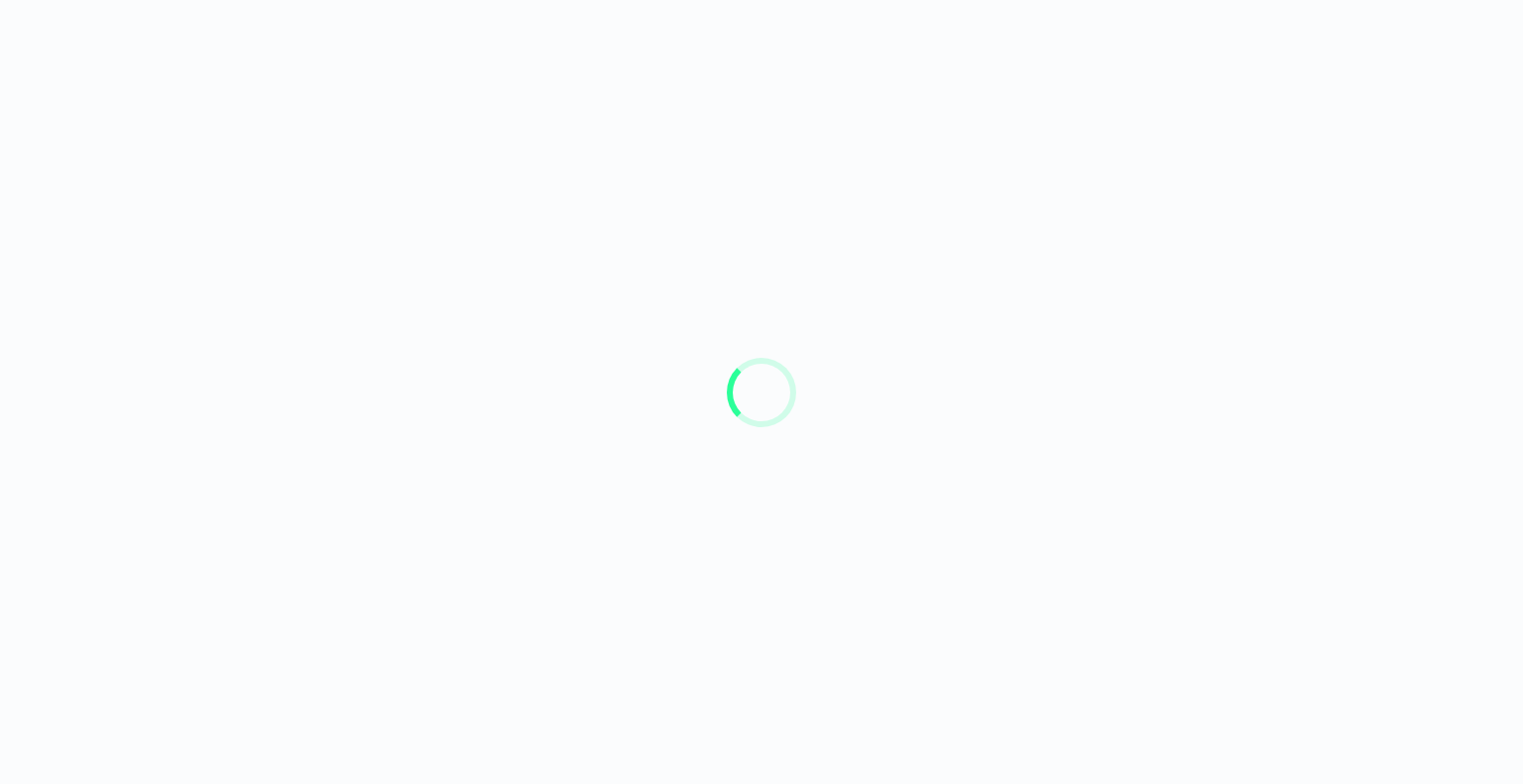 scroll, scrollTop: 0, scrollLeft: 0, axis: both 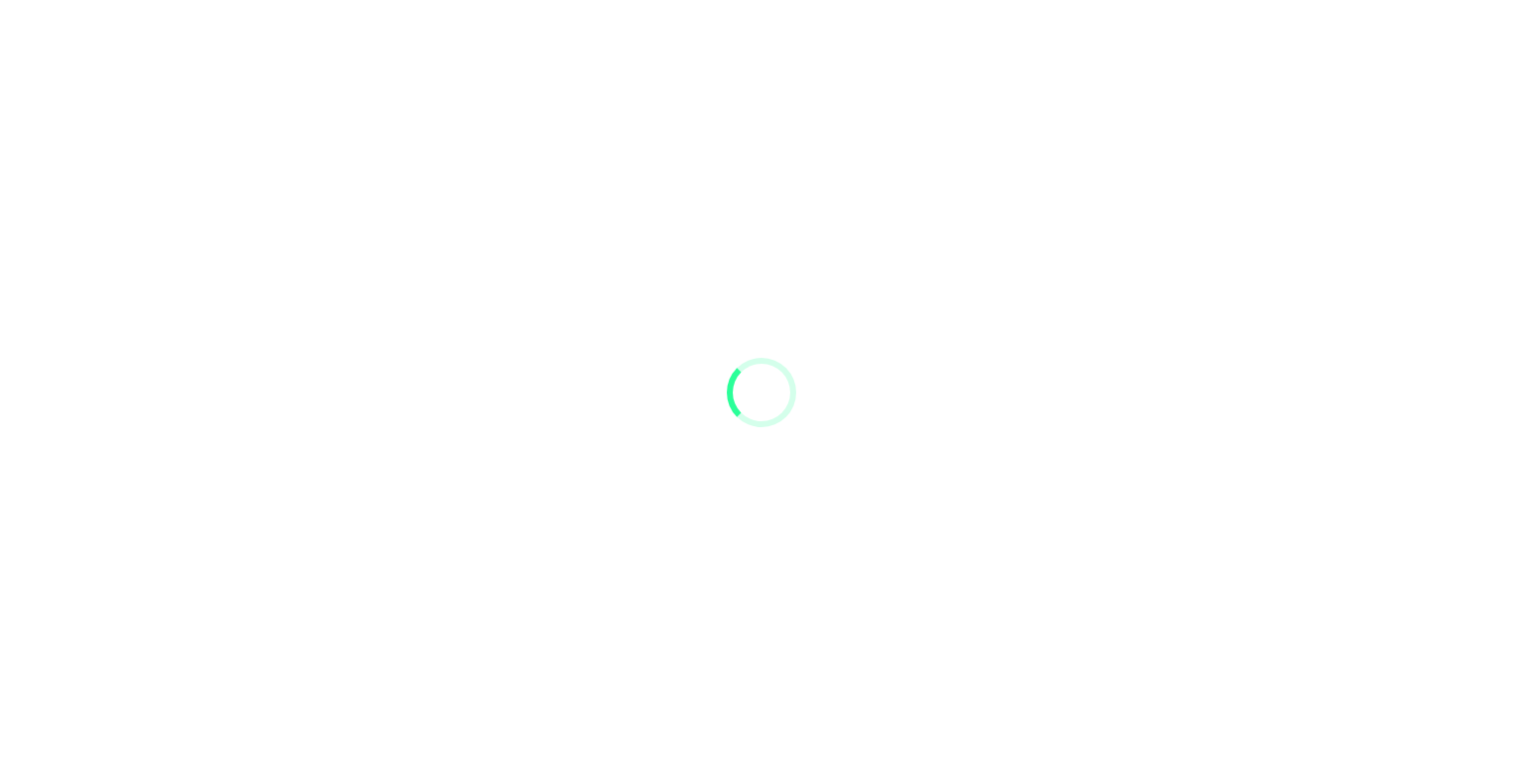click at bounding box center [762, 392] 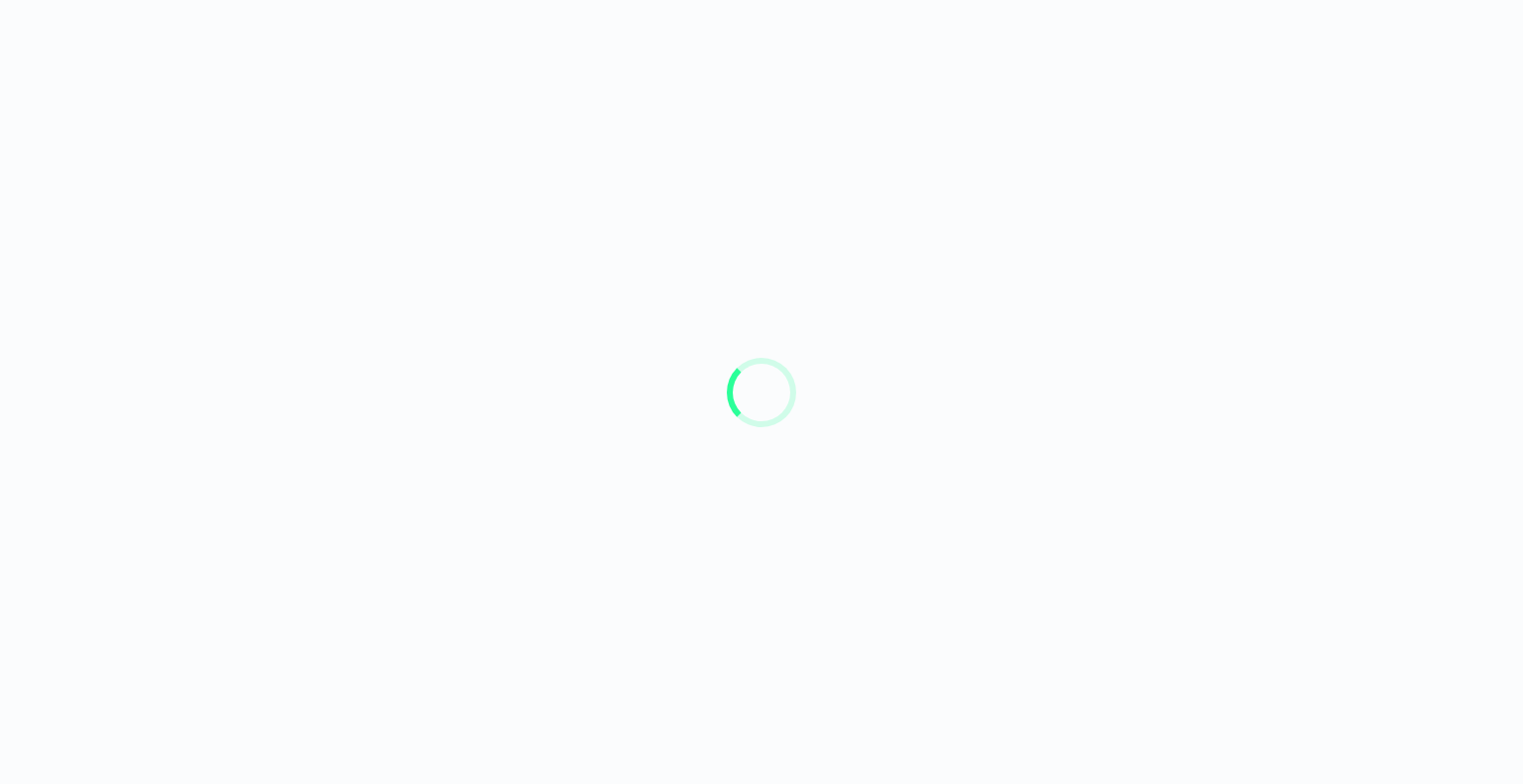 scroll, scrollTop: 0, scrollLeft: 0, axis: both 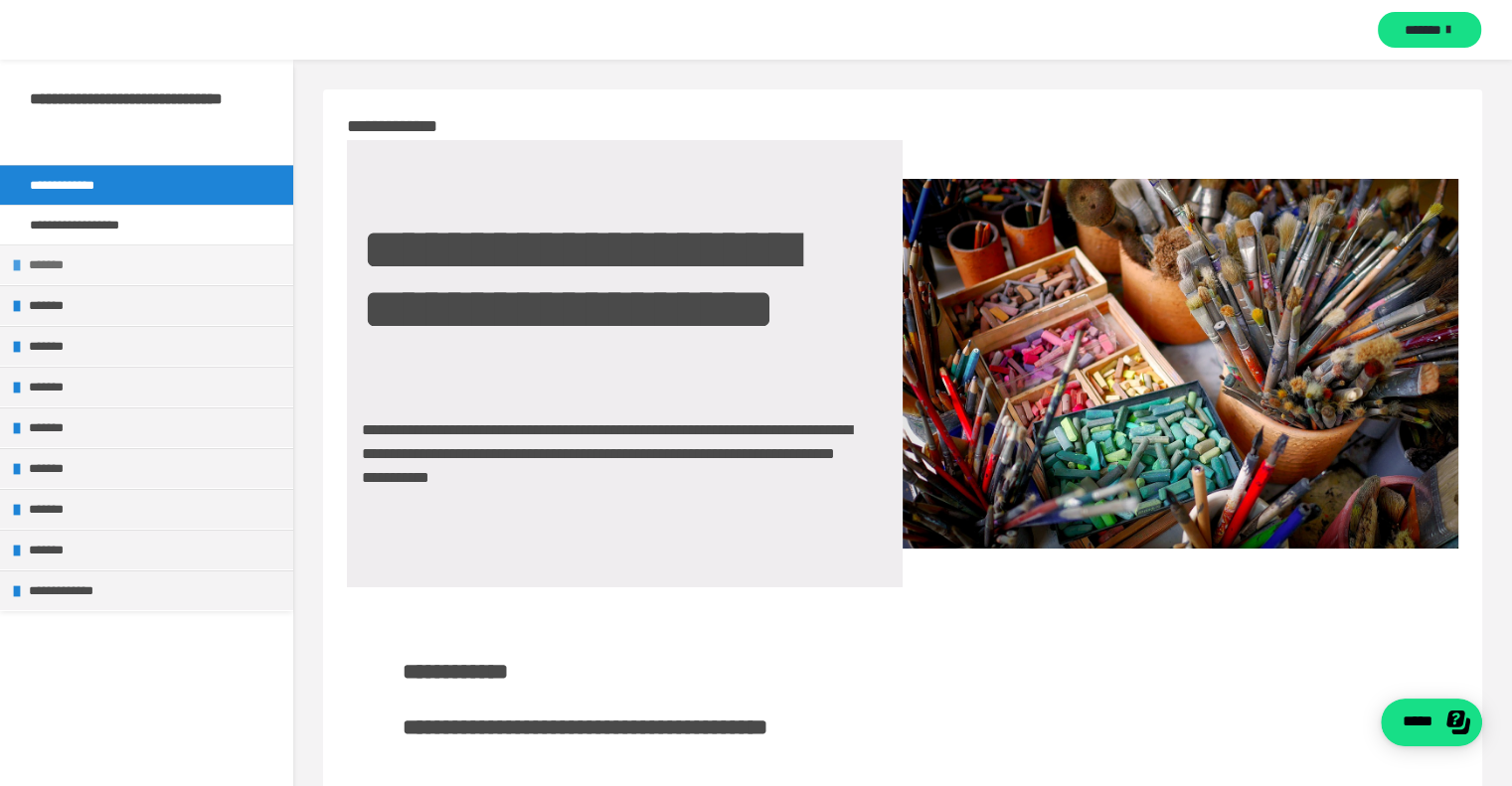 click on "*******" at bounding box center [156, 264] 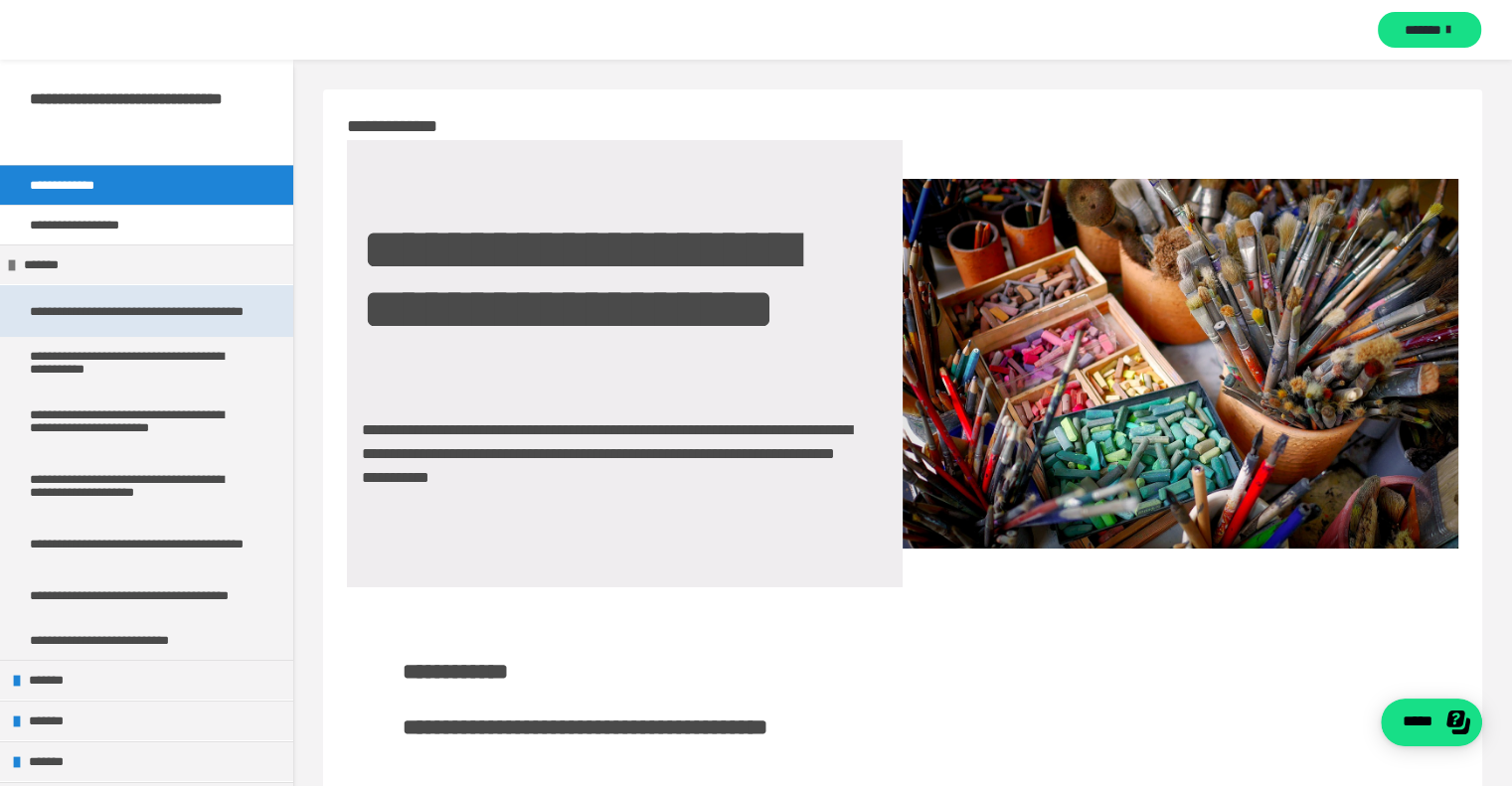 click on "**********" at bounding box center (139, 311) 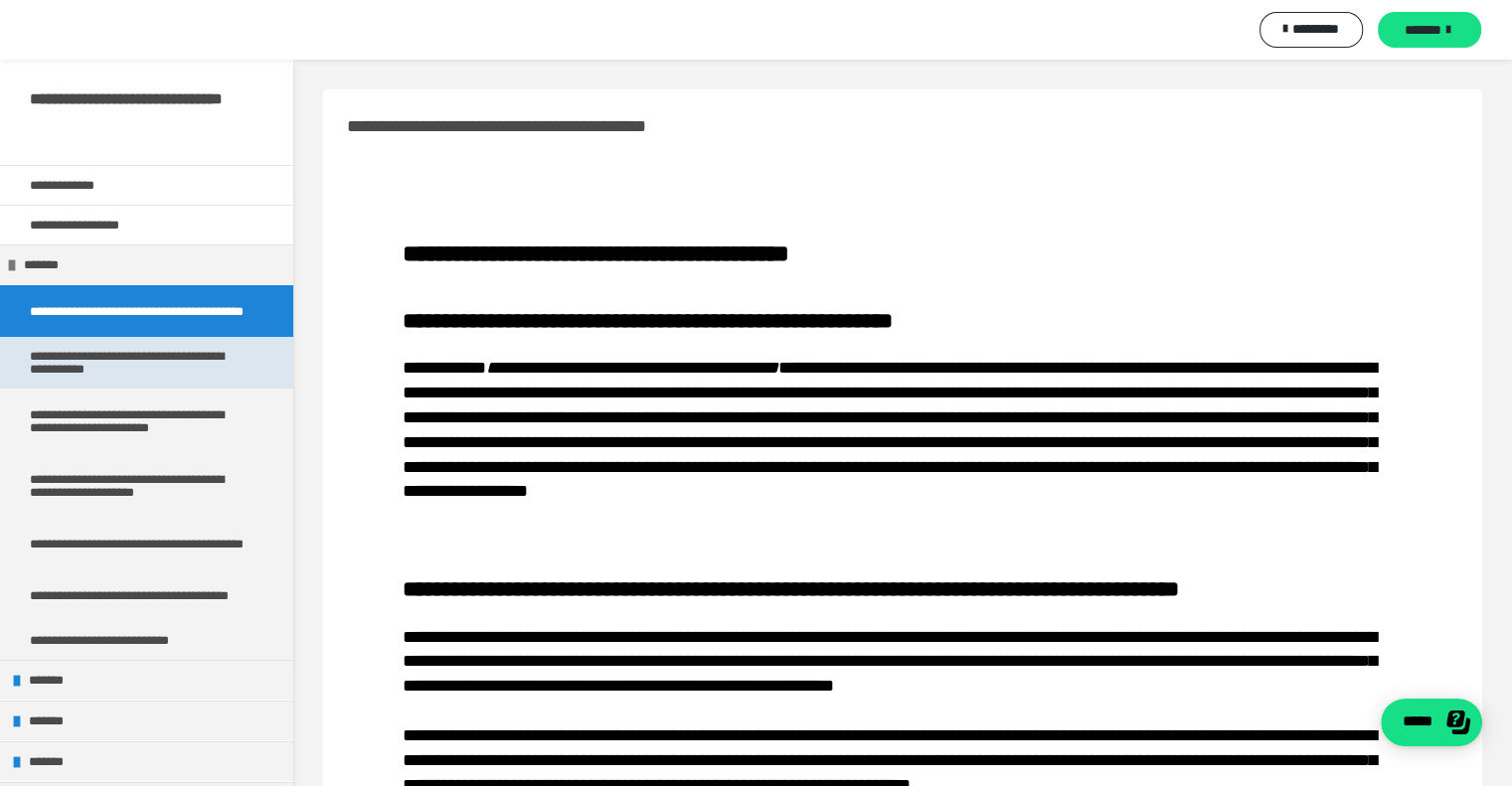 click on "**********" at bounding box center (139, 363) 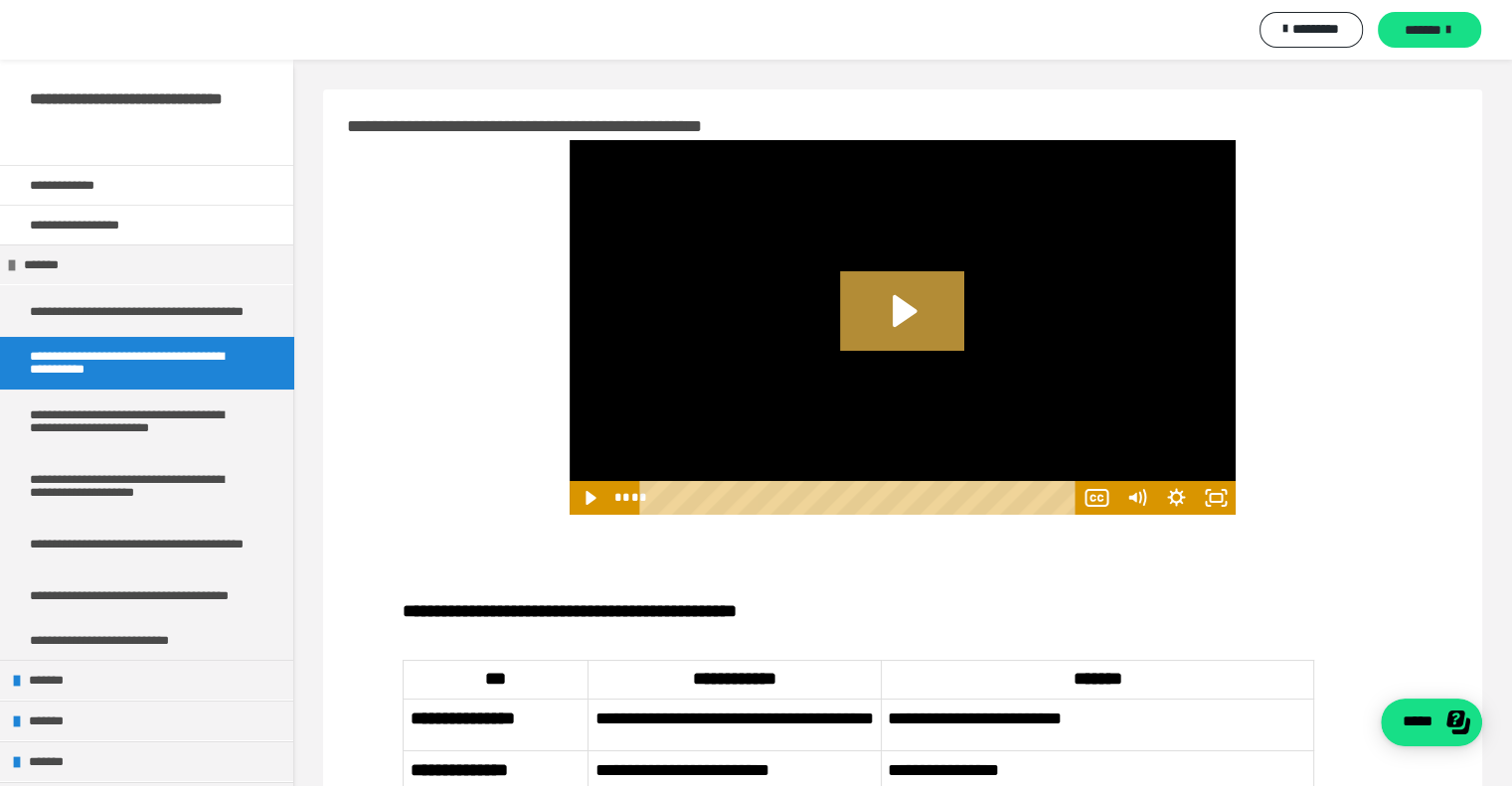 click 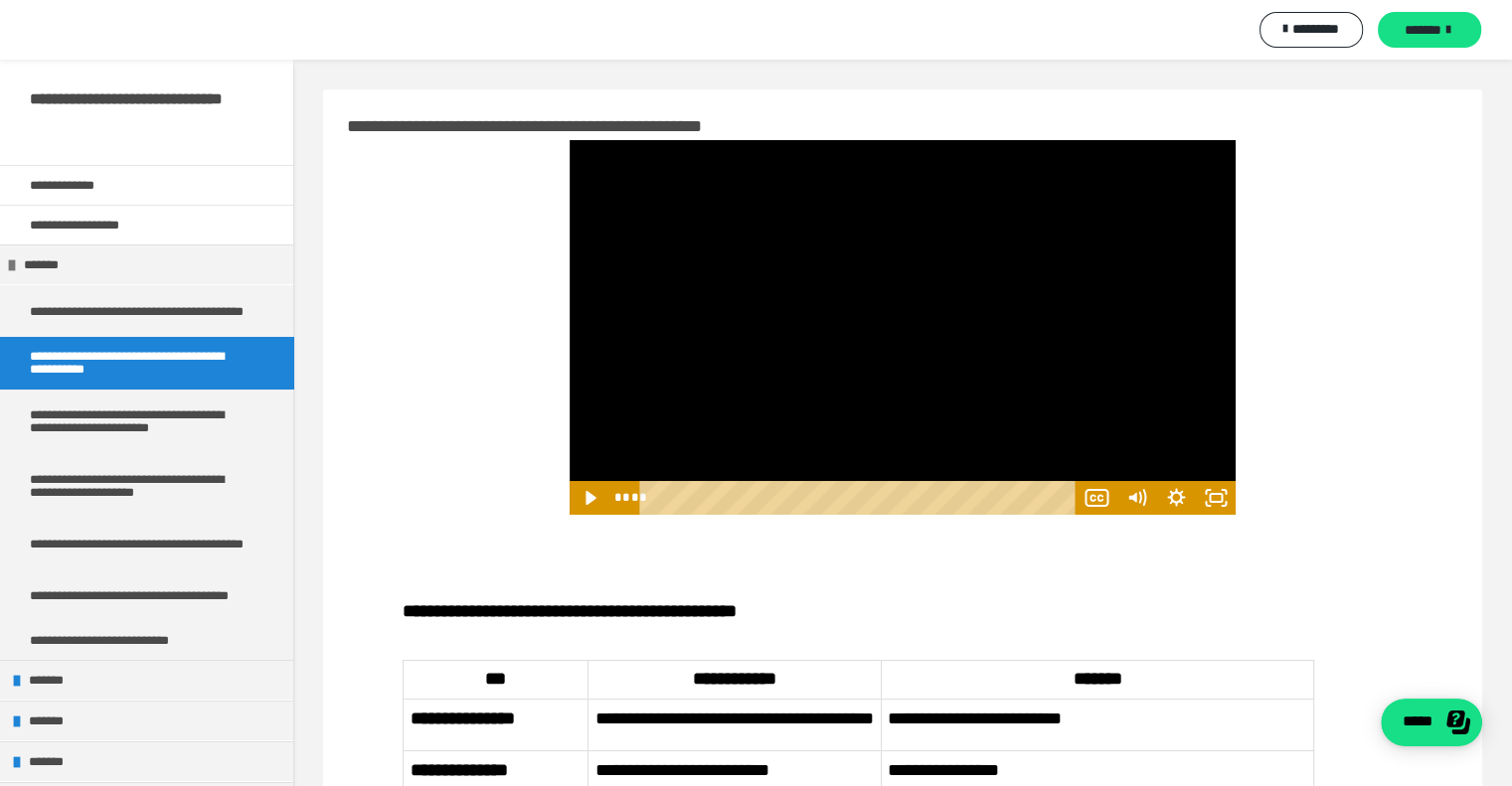 click at bounding box center (861, 498) 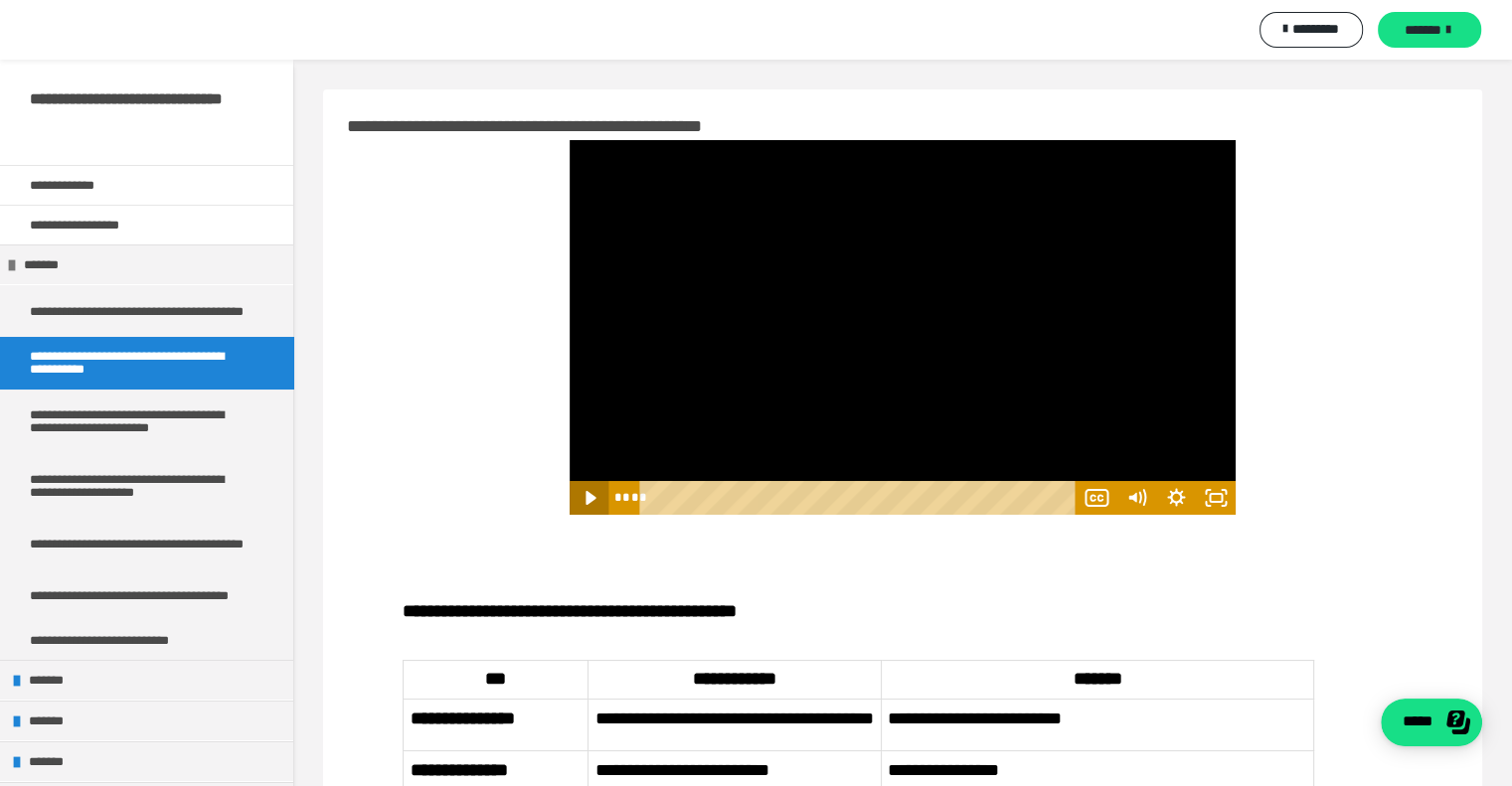 click 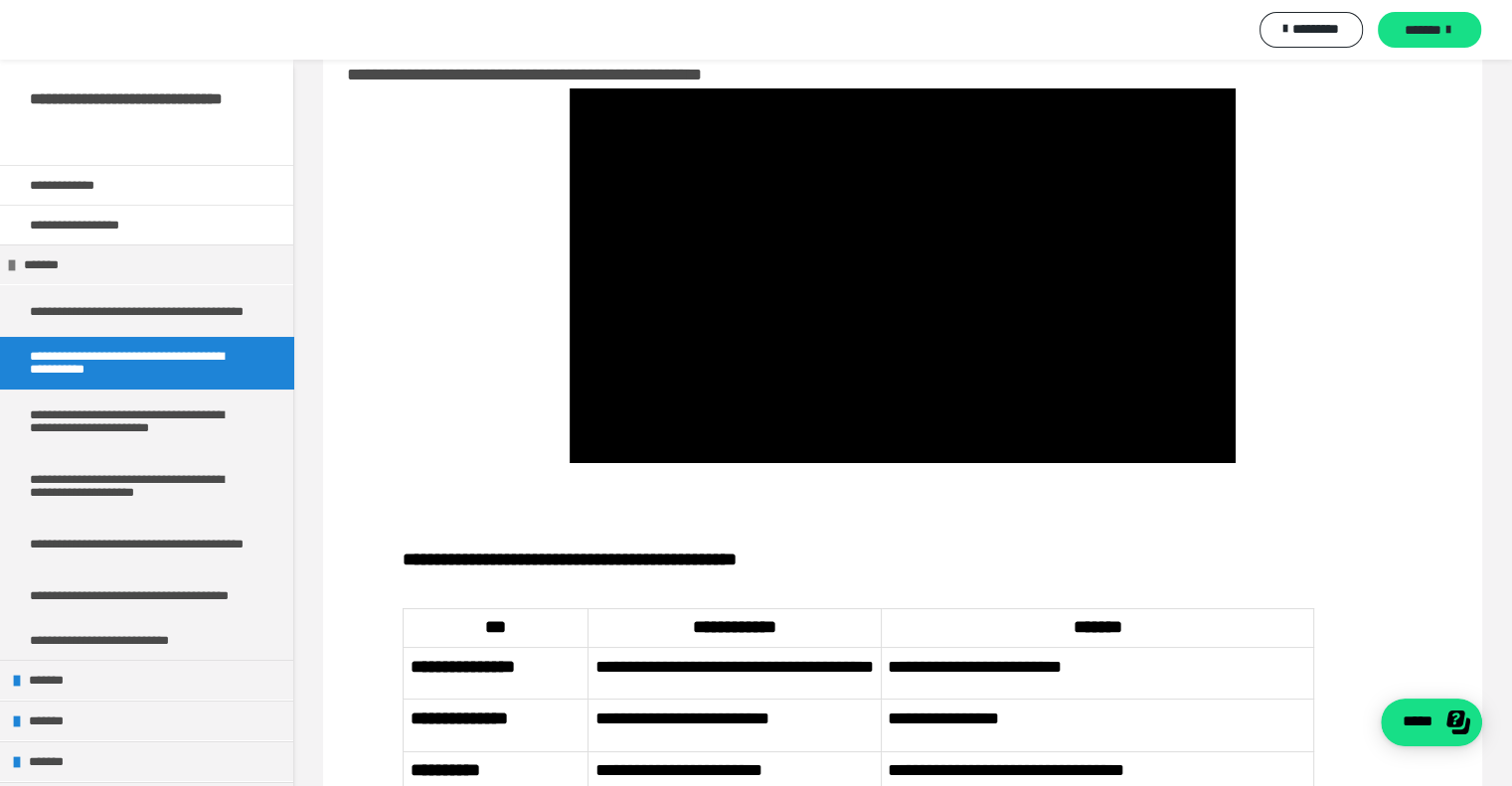 scroll, scrollTop: 0, scrollLeft: 0, axis: both 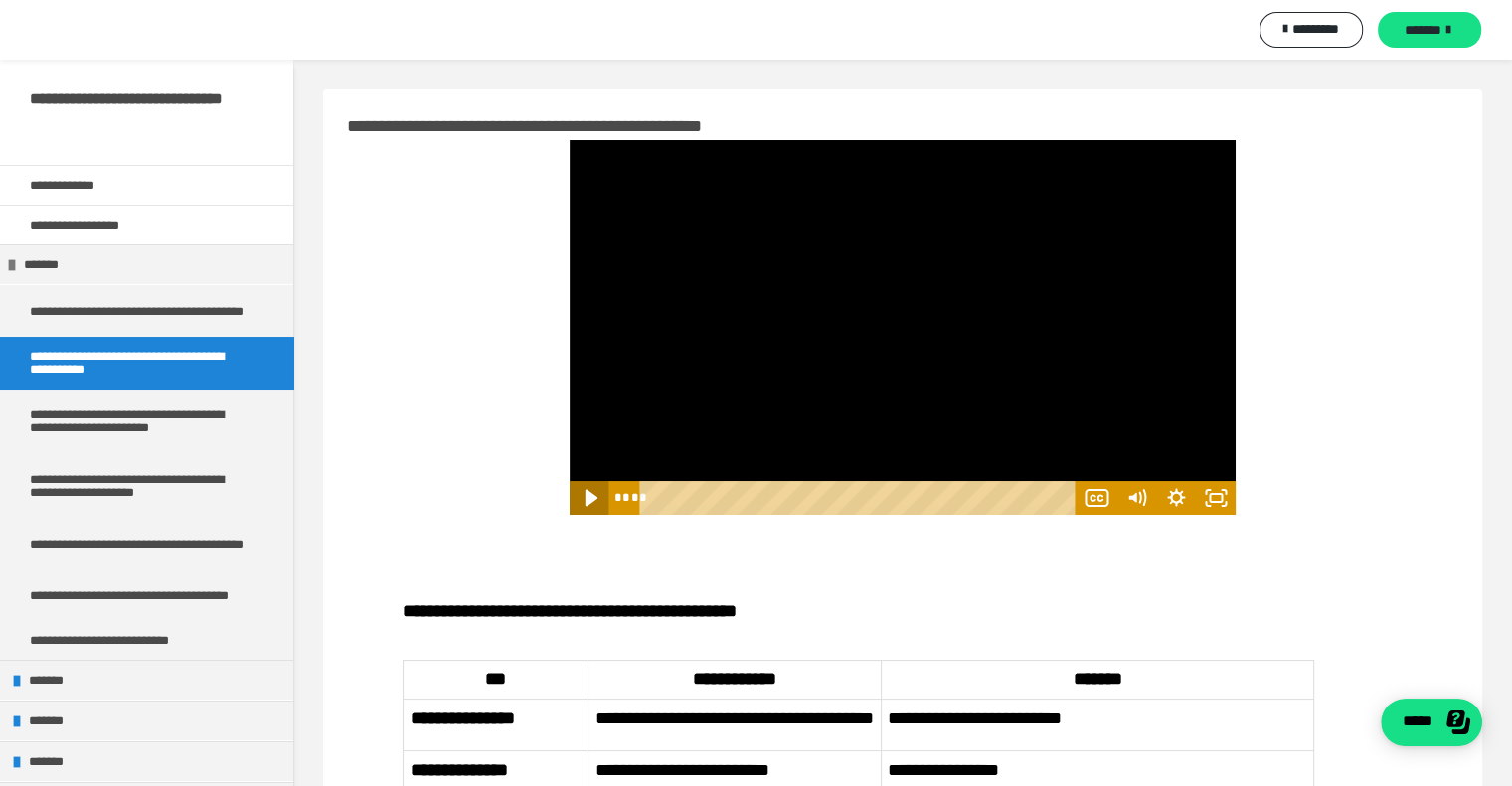 click 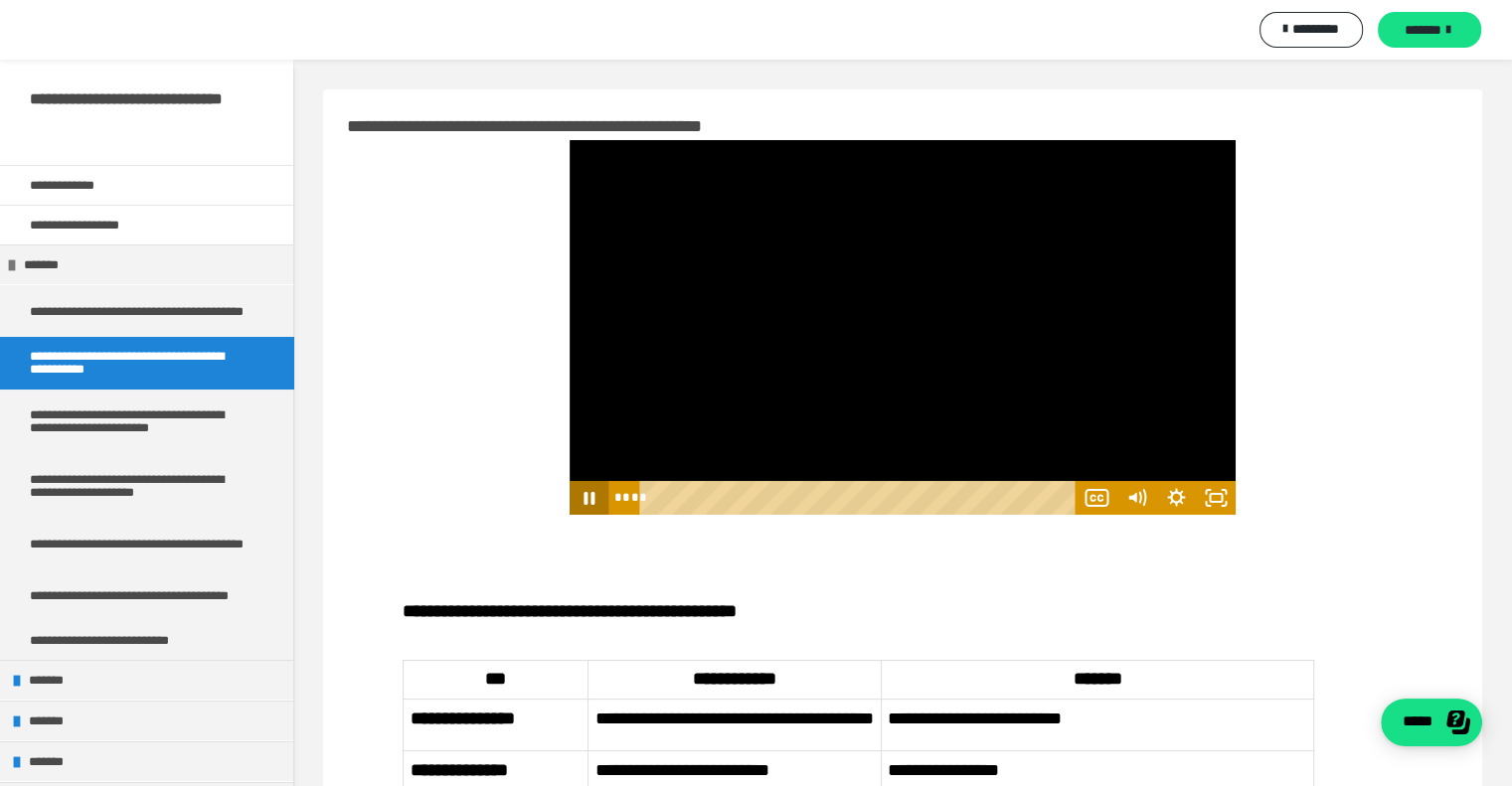 type 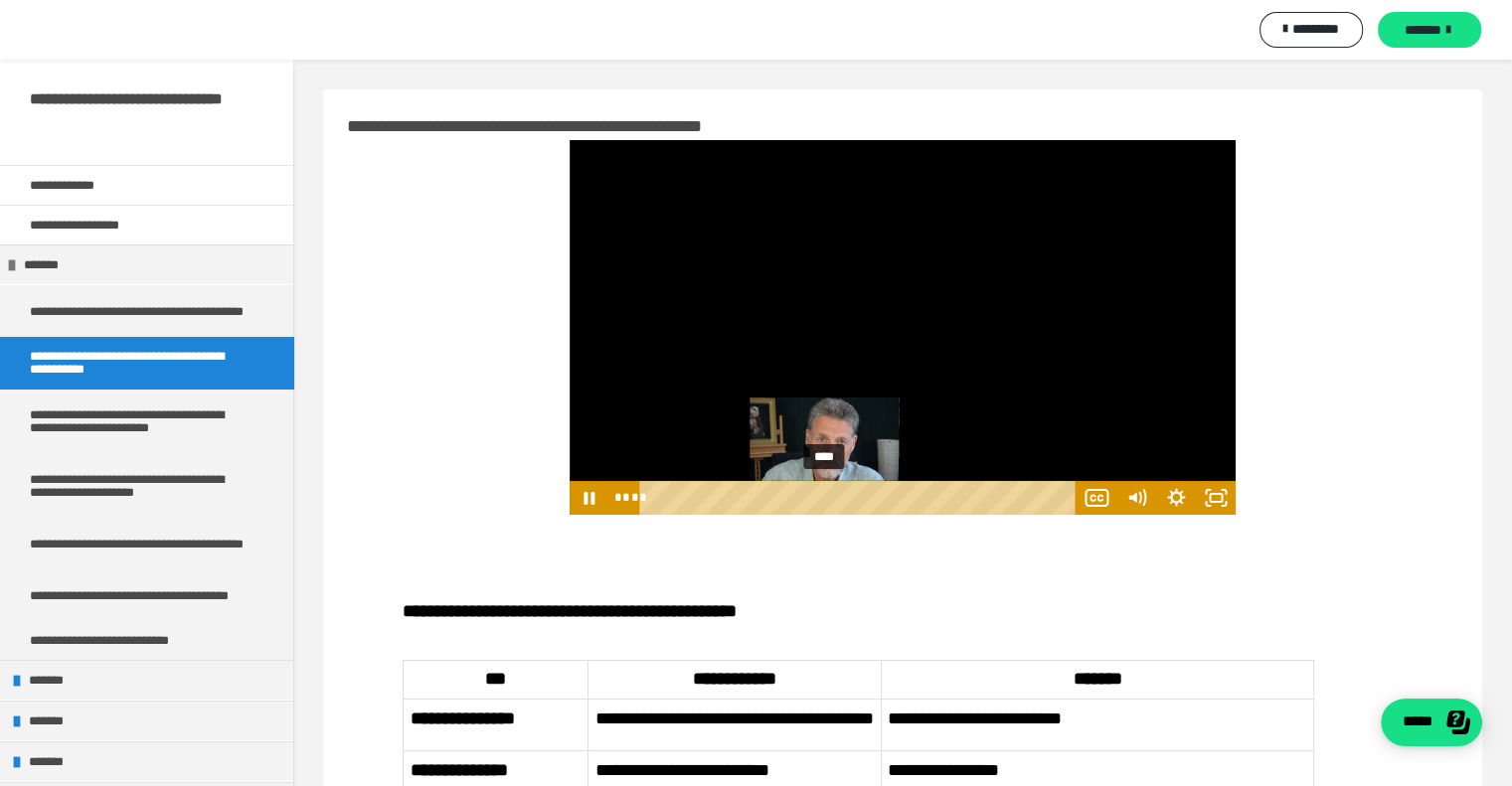 click on "****" at bounding box center [861, 498] 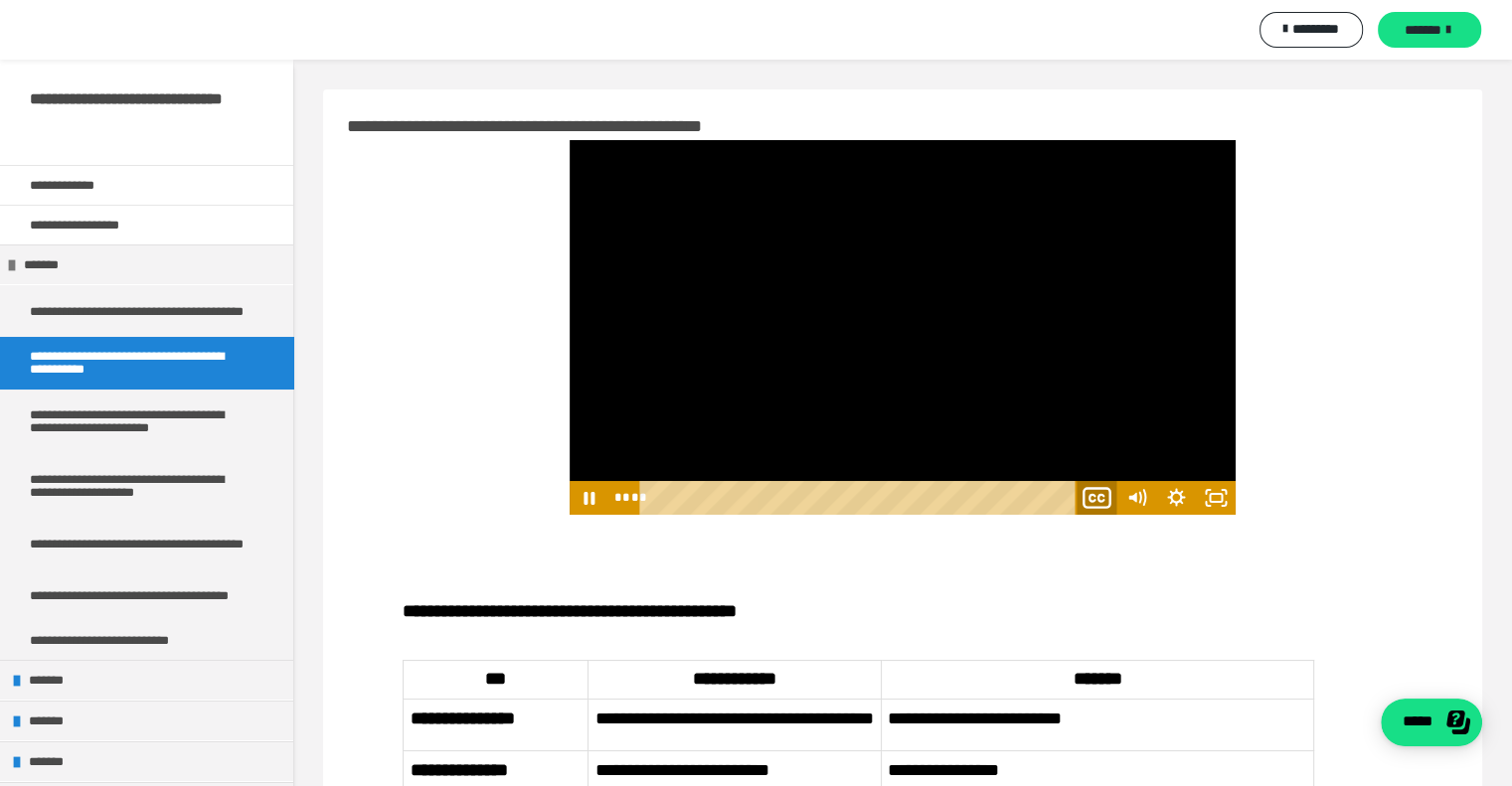click 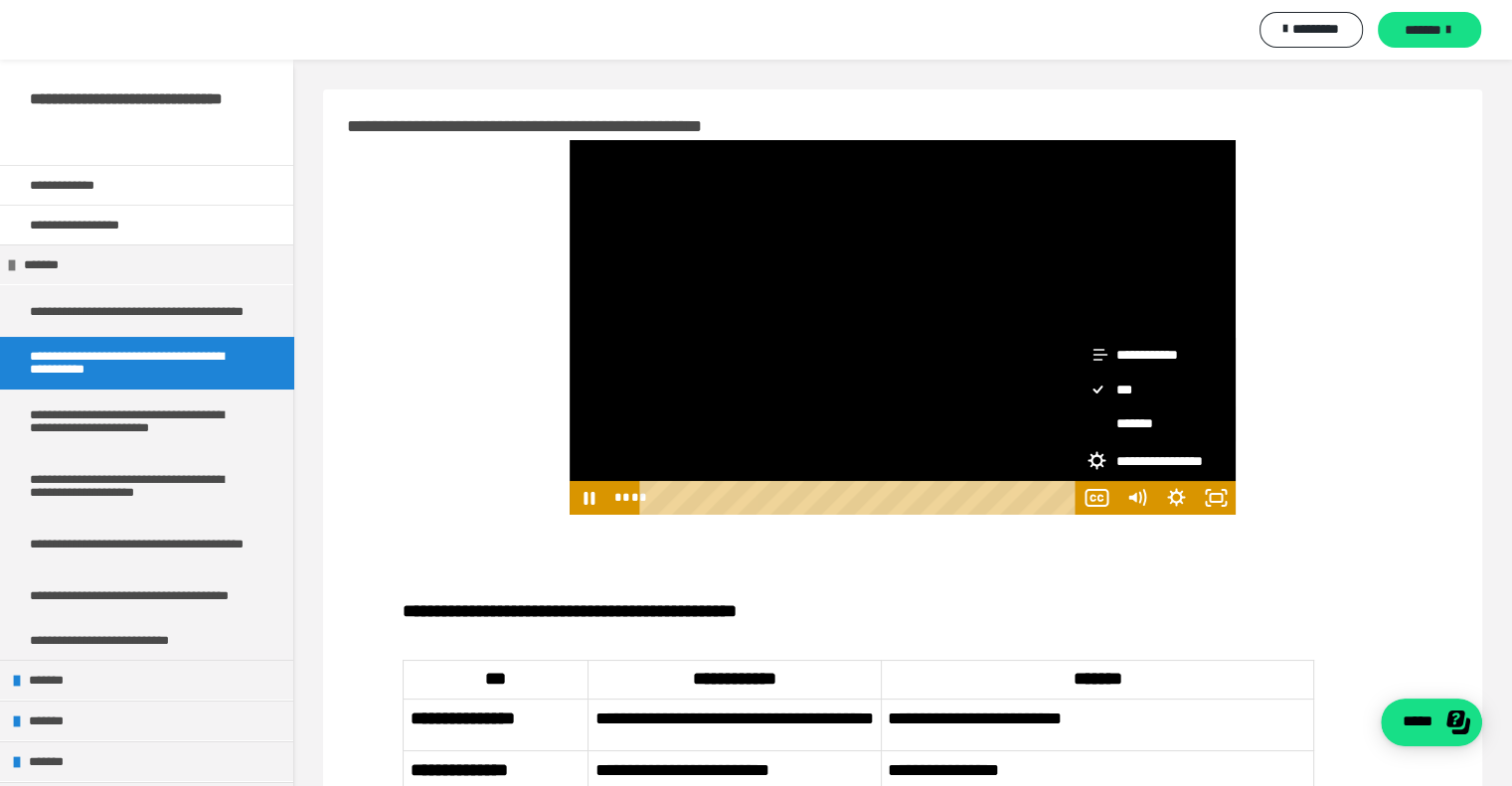 click on "*******" at bounding box center (1156, 423) 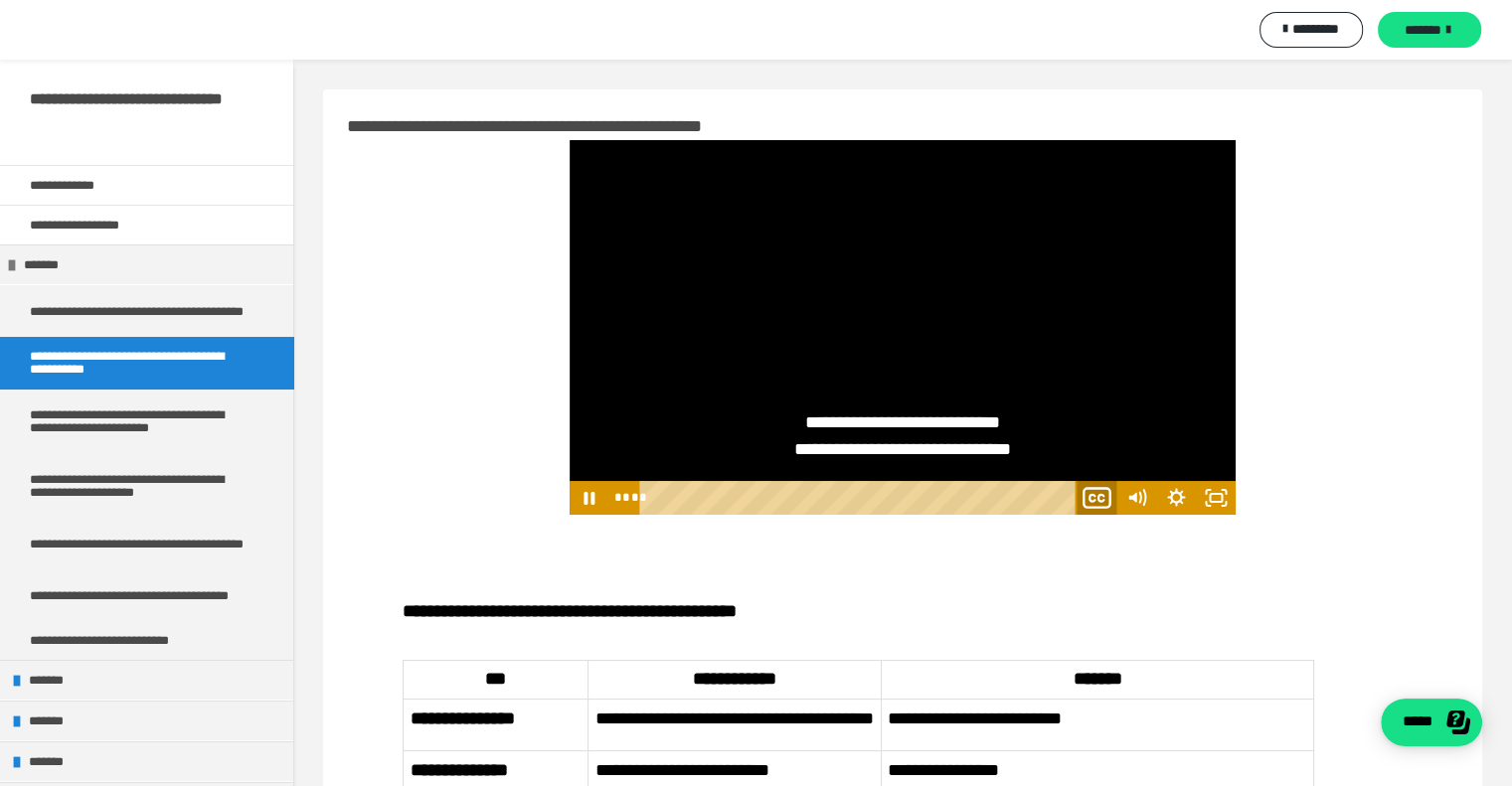 click 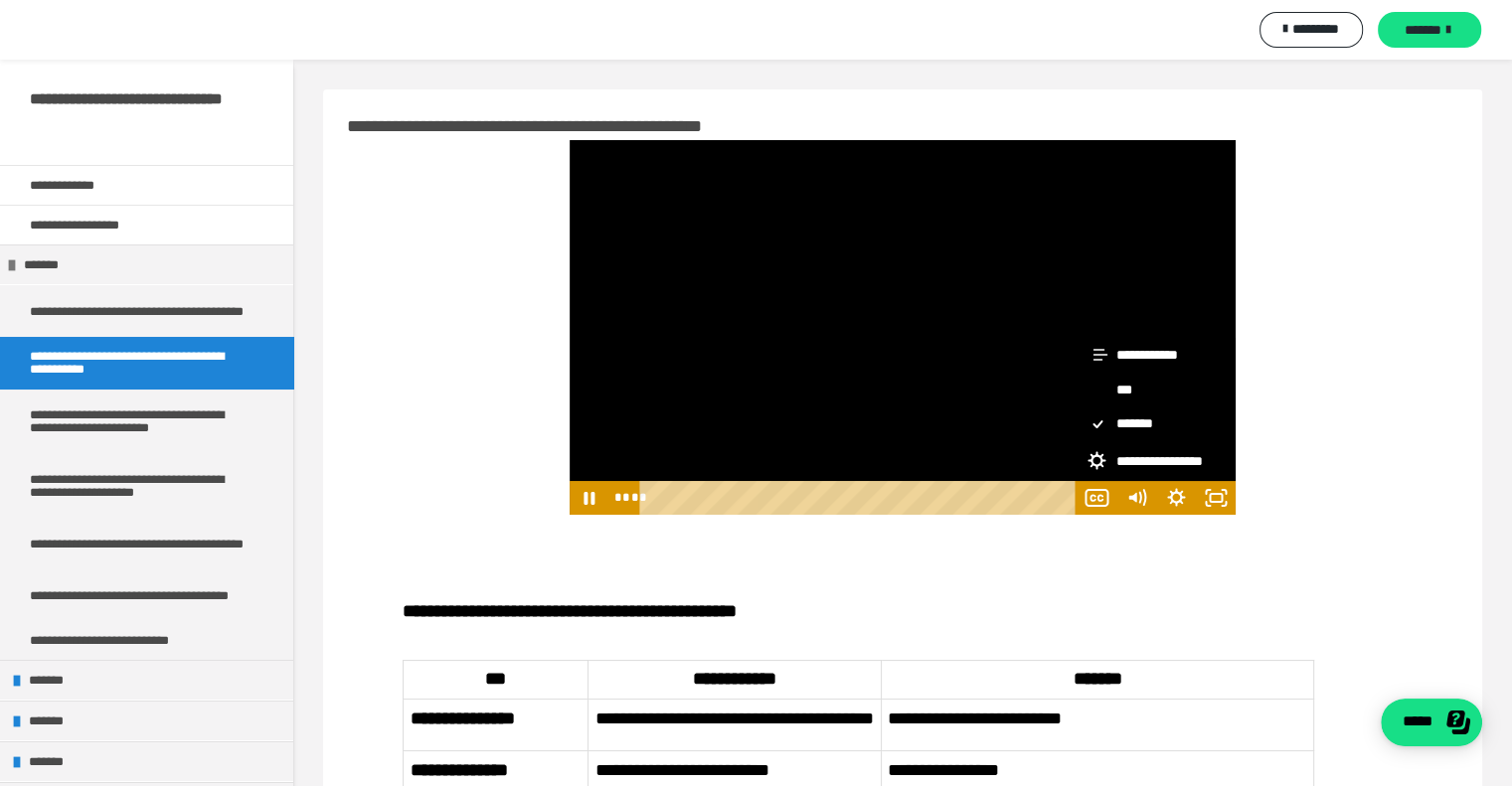 click on "**********" at bounding box center [1149, 461] 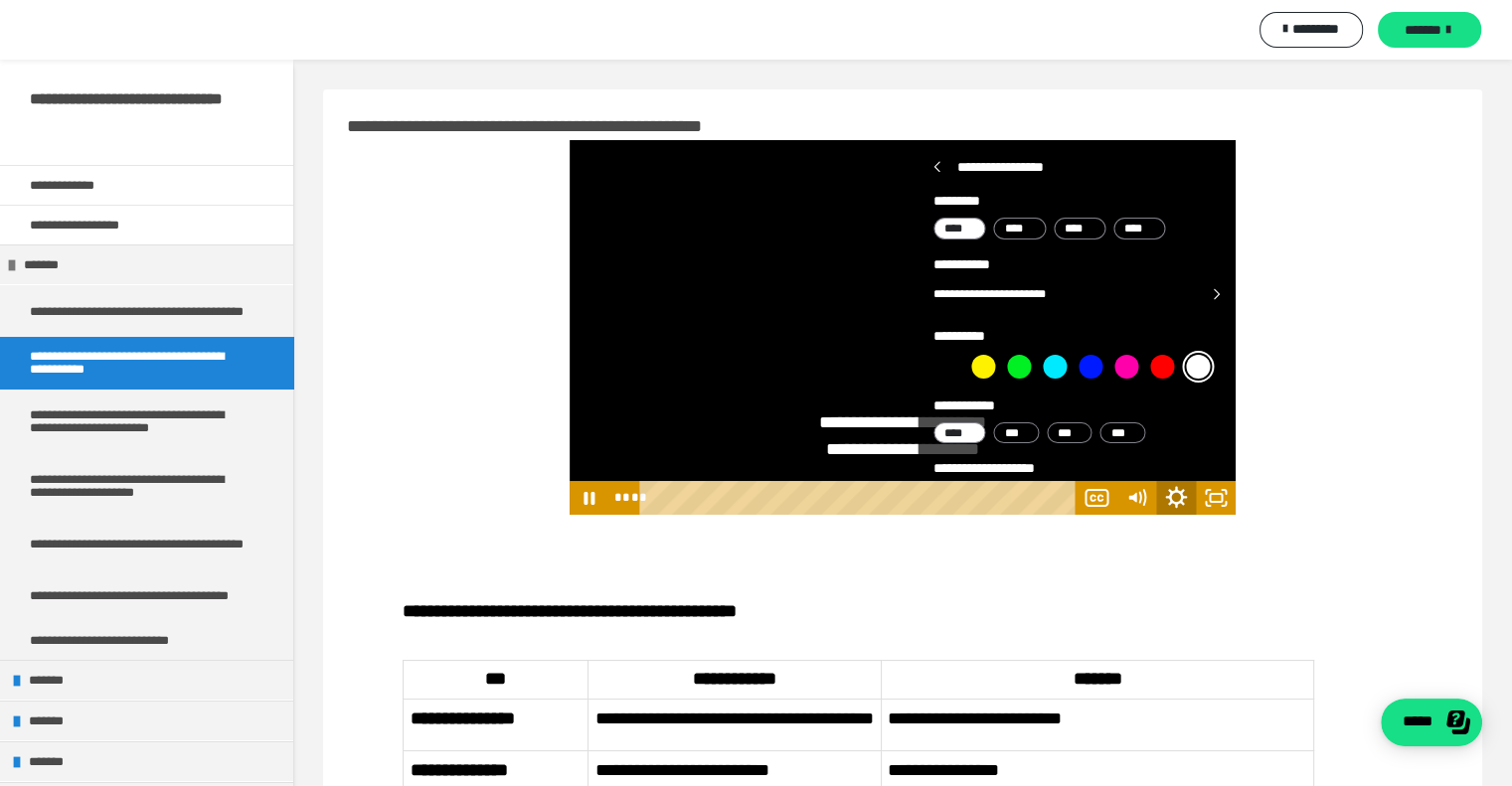 click 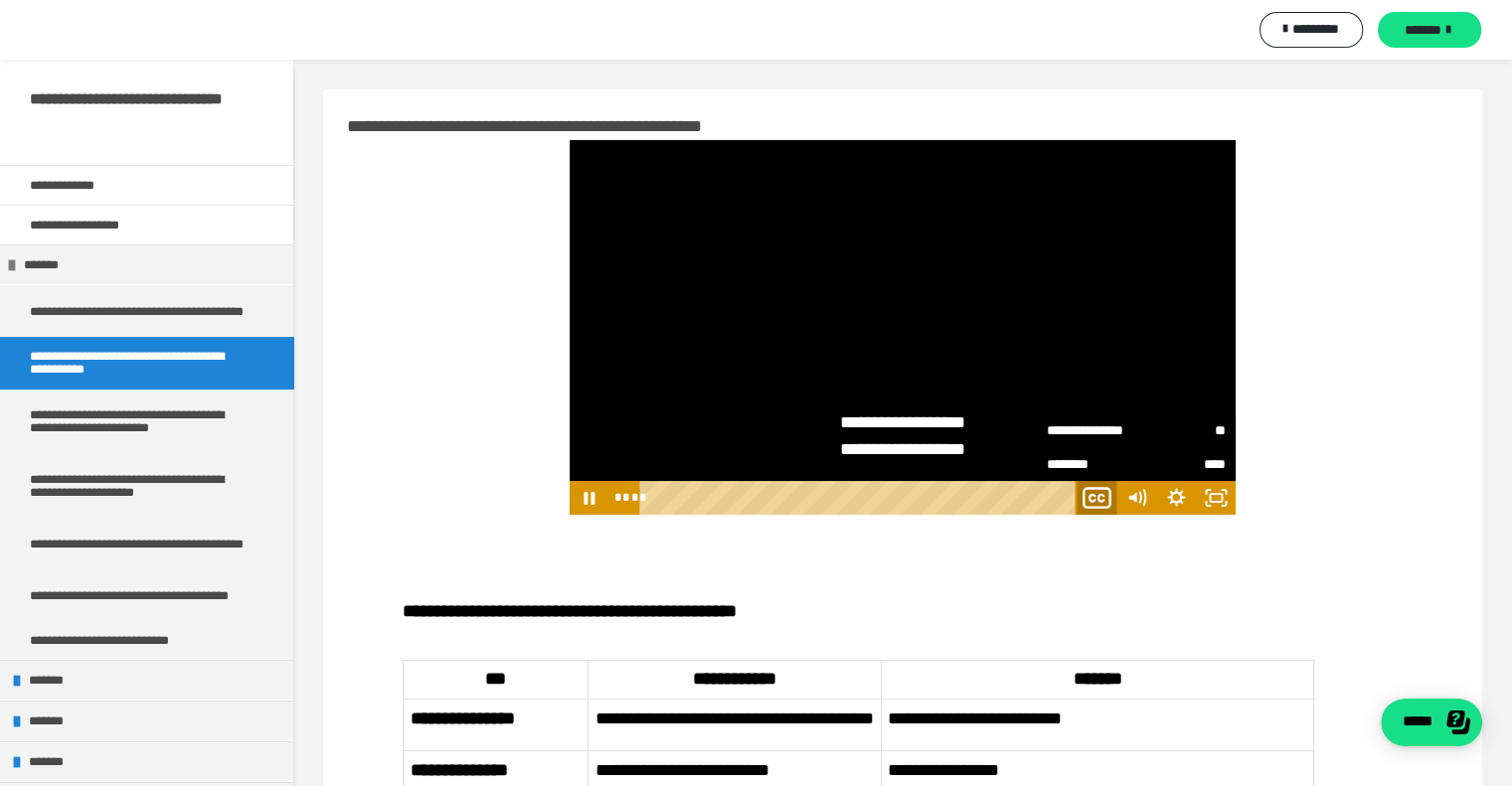click 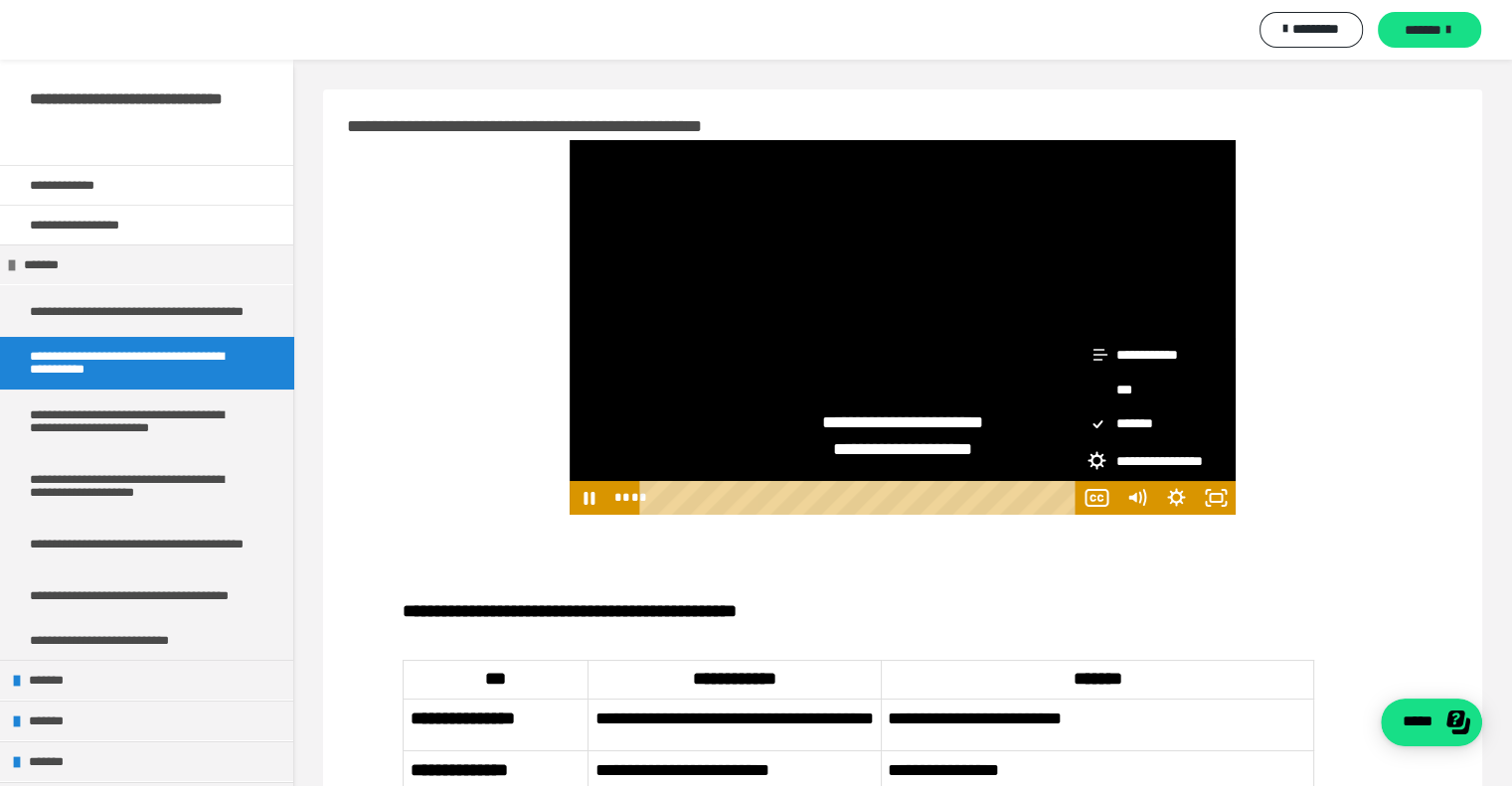 click on "***" at bounding box center [1156, 390] 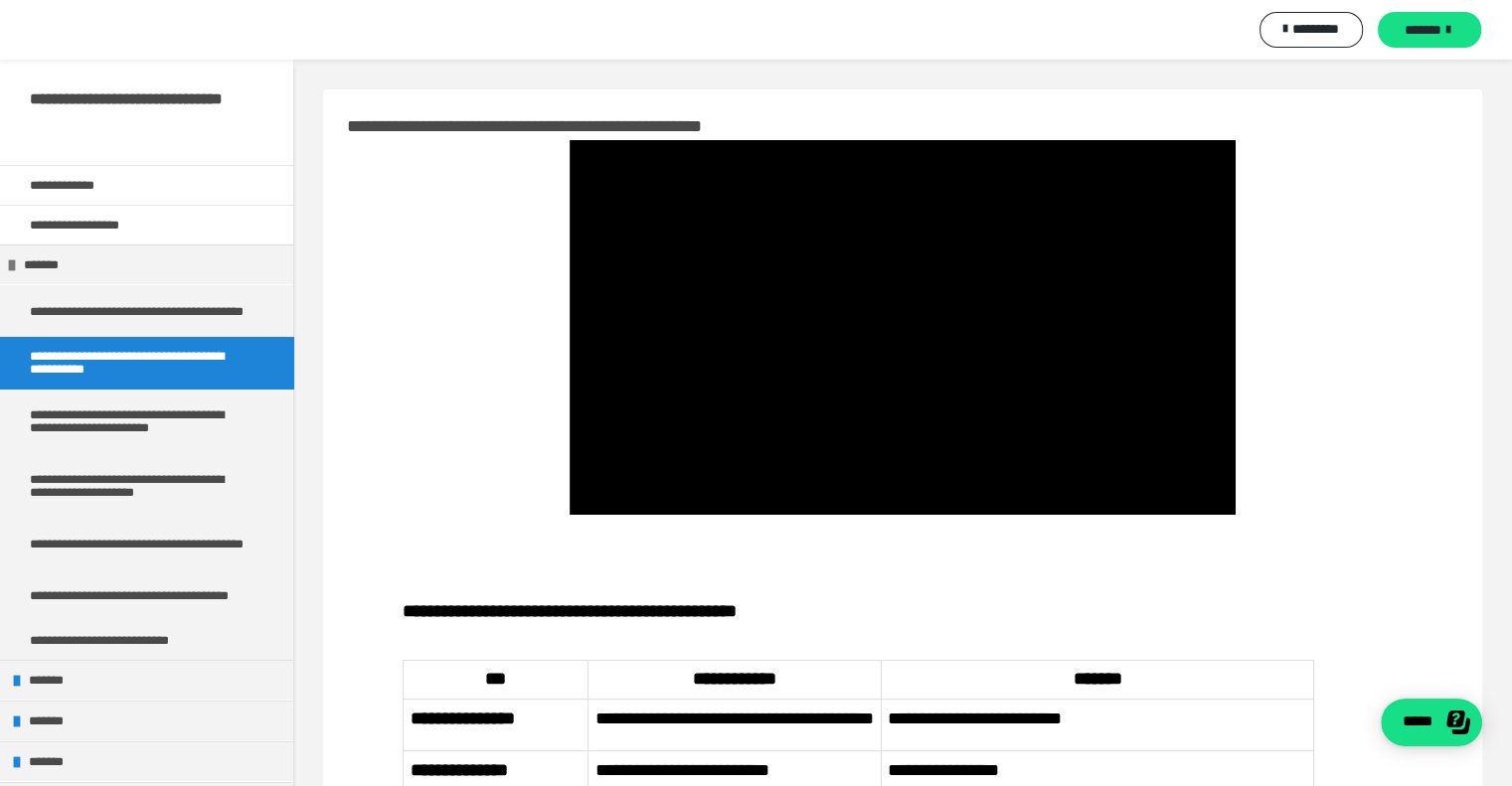 type 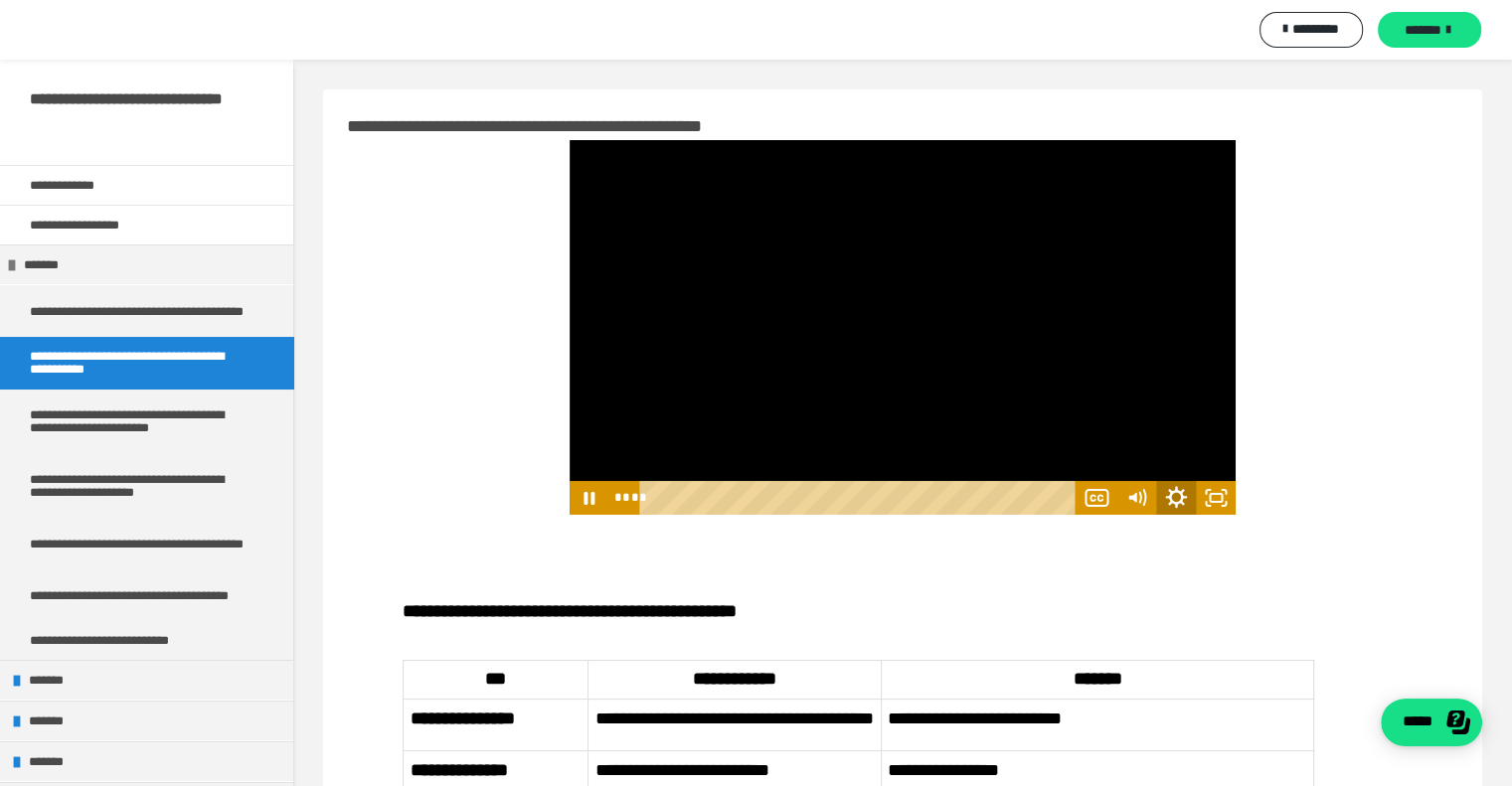 click 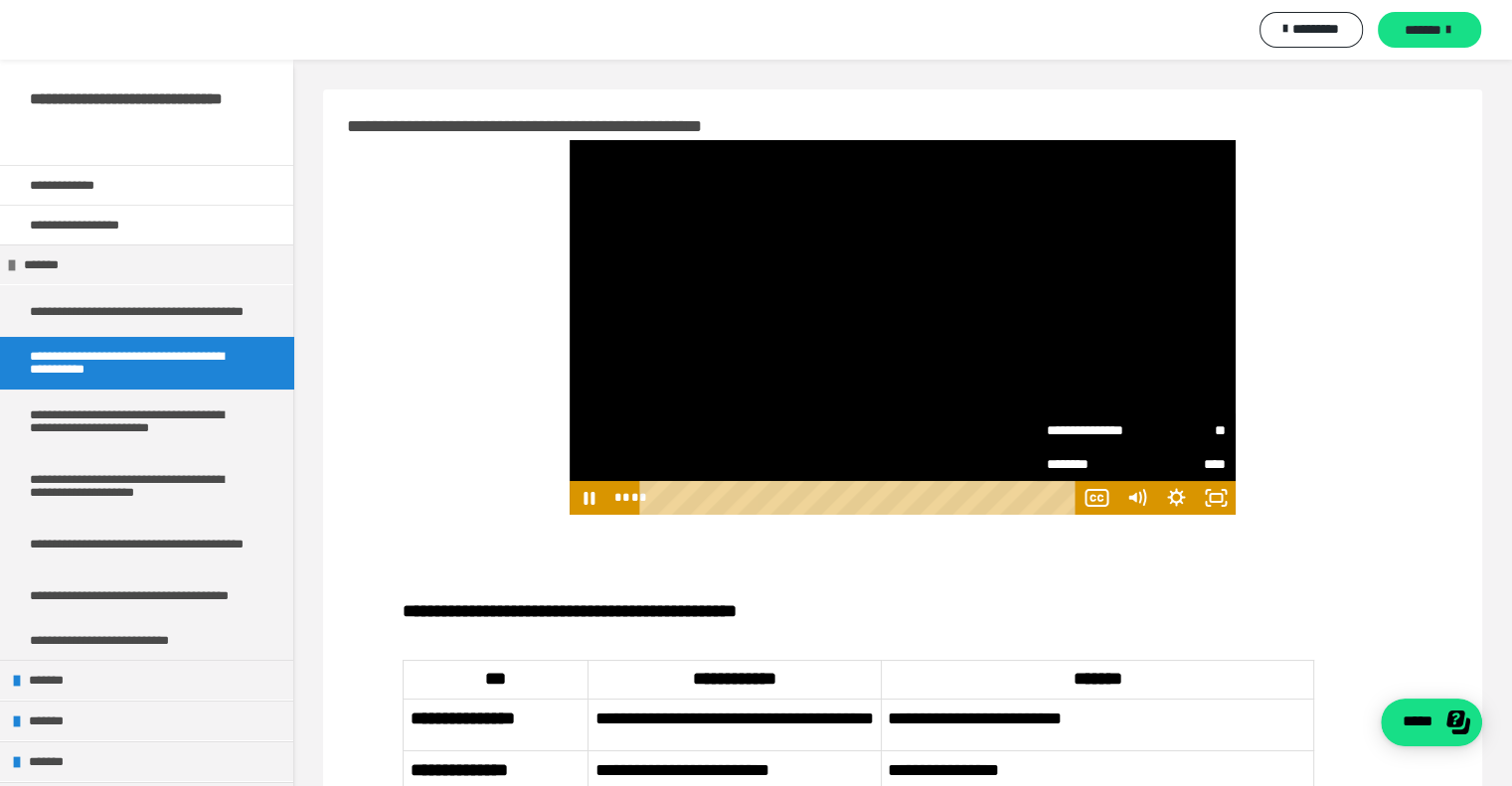 click at bounding box center [903, 327] 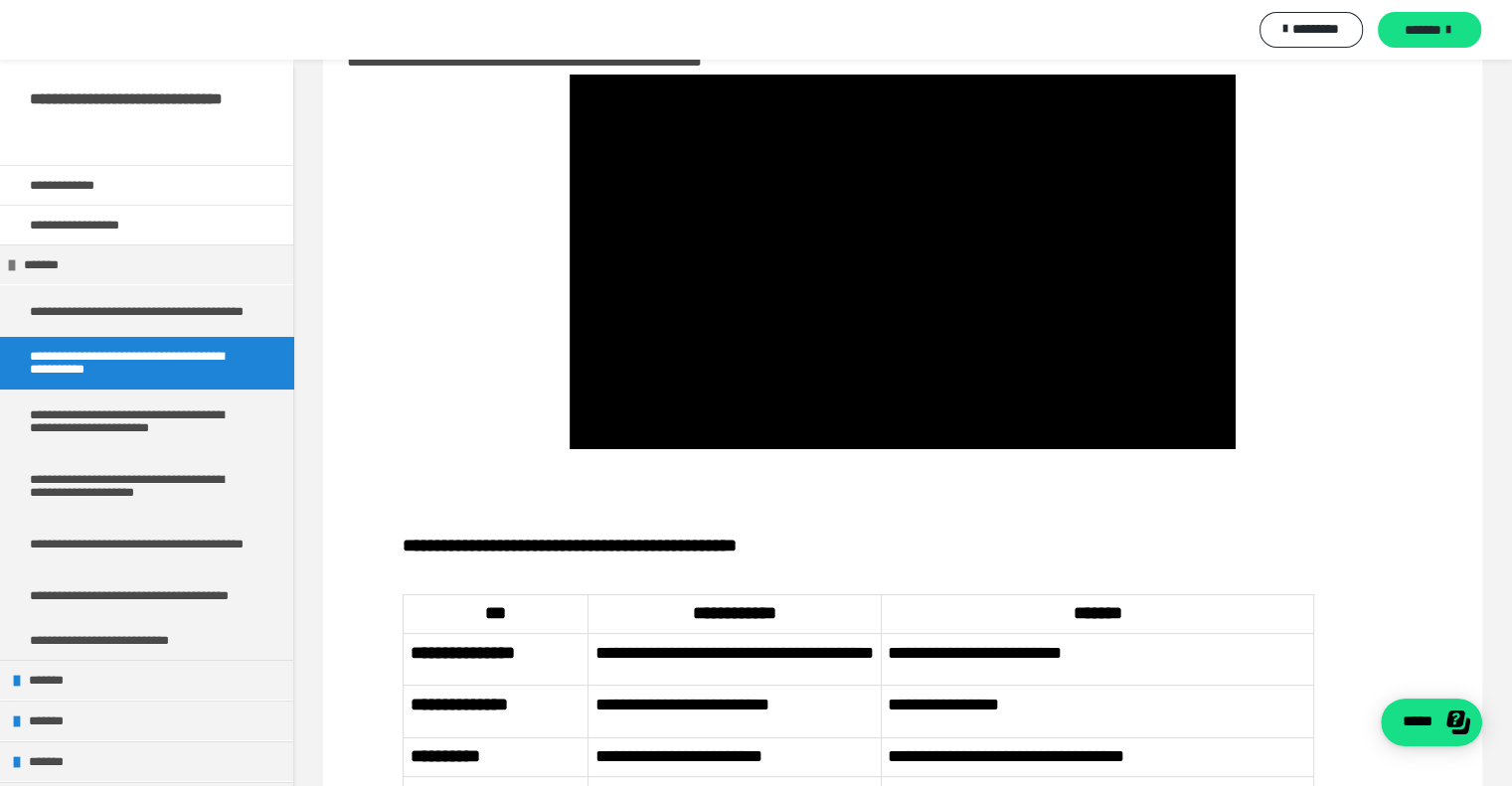 scroll, scrollTop: 0, scrollLeft: 0, axis: both 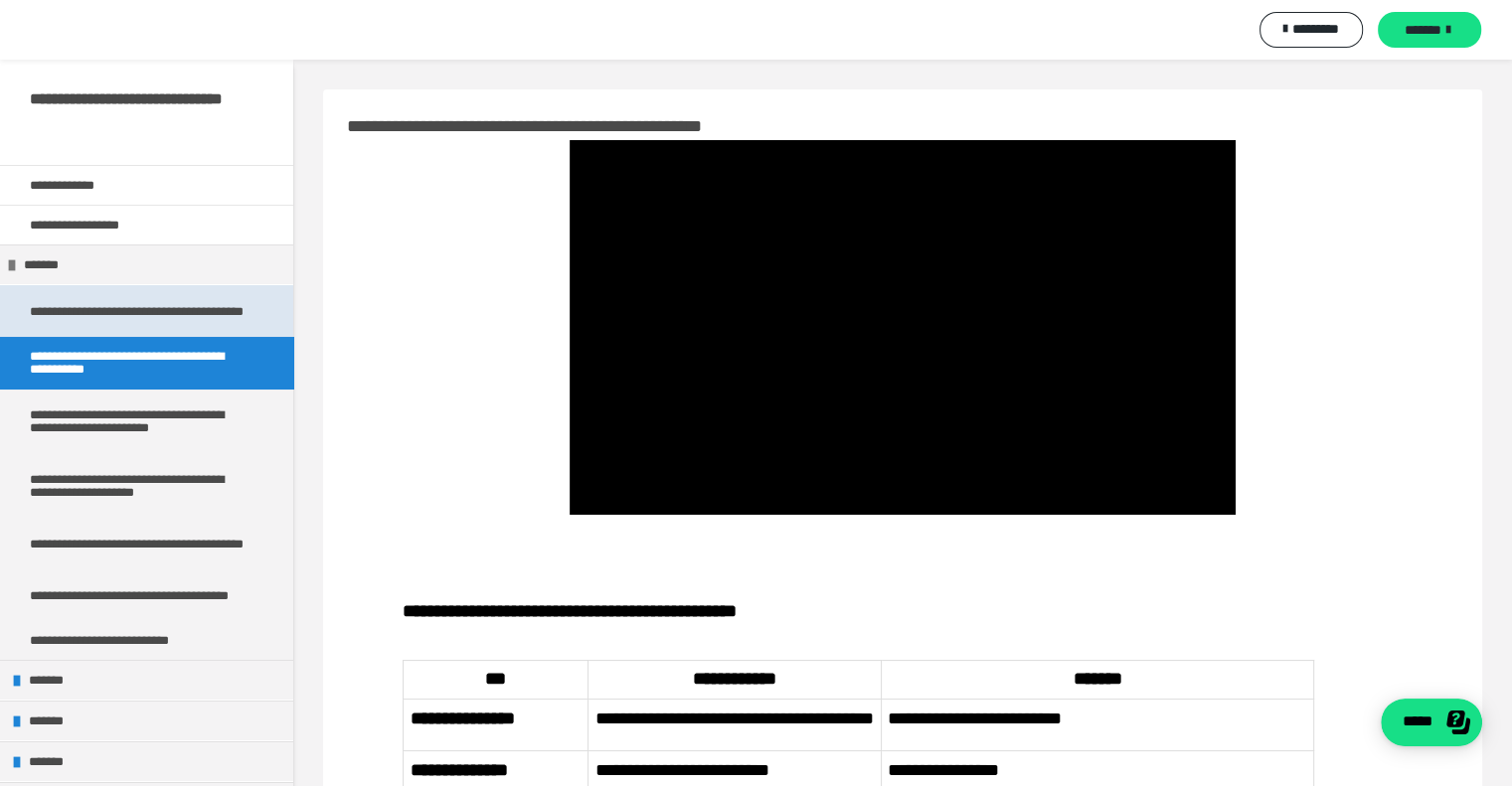 click on "**********" at bounding box center [139, 311] 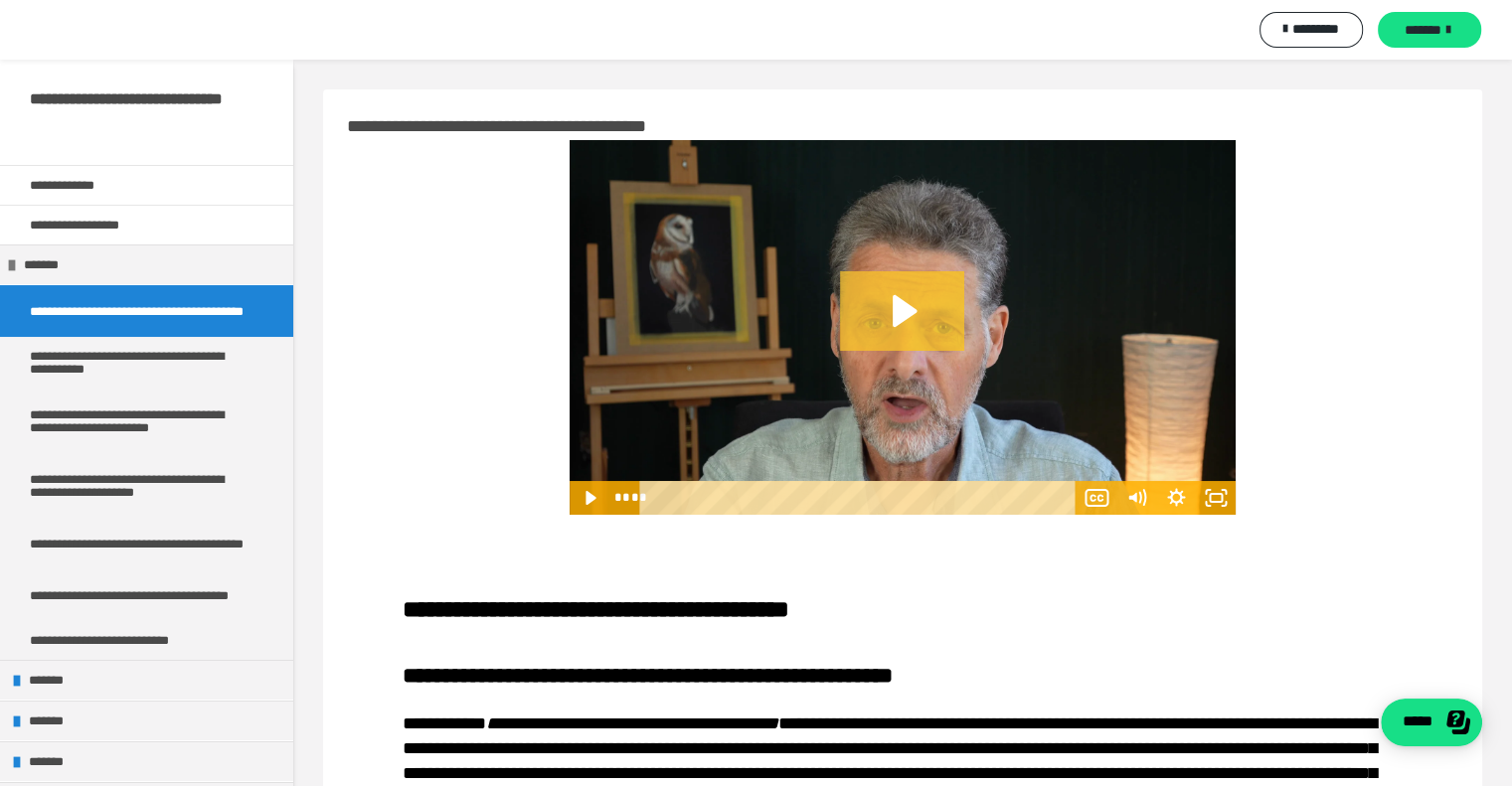 click 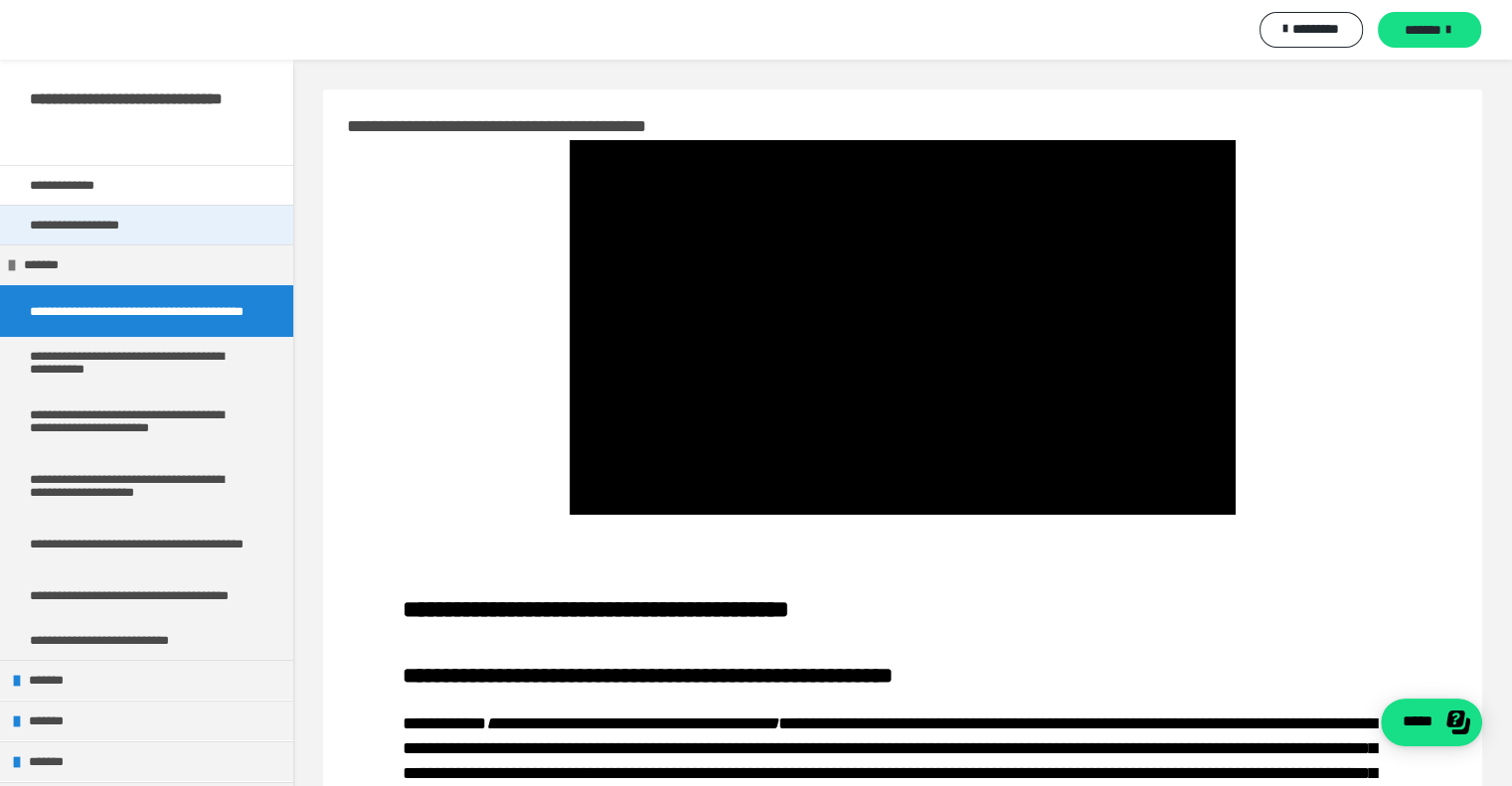 click on "**********" at bounding box center (98, 225) 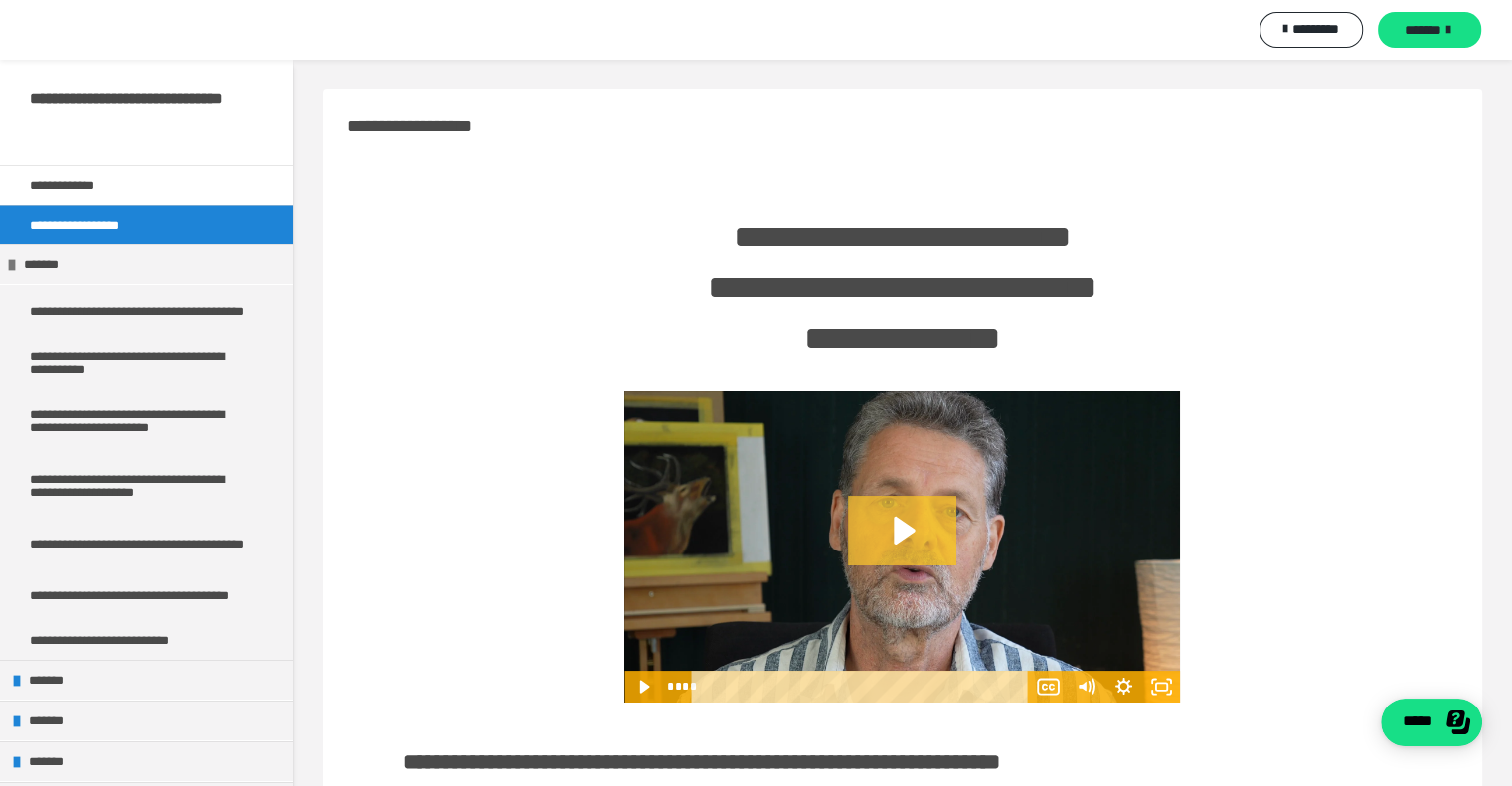 click 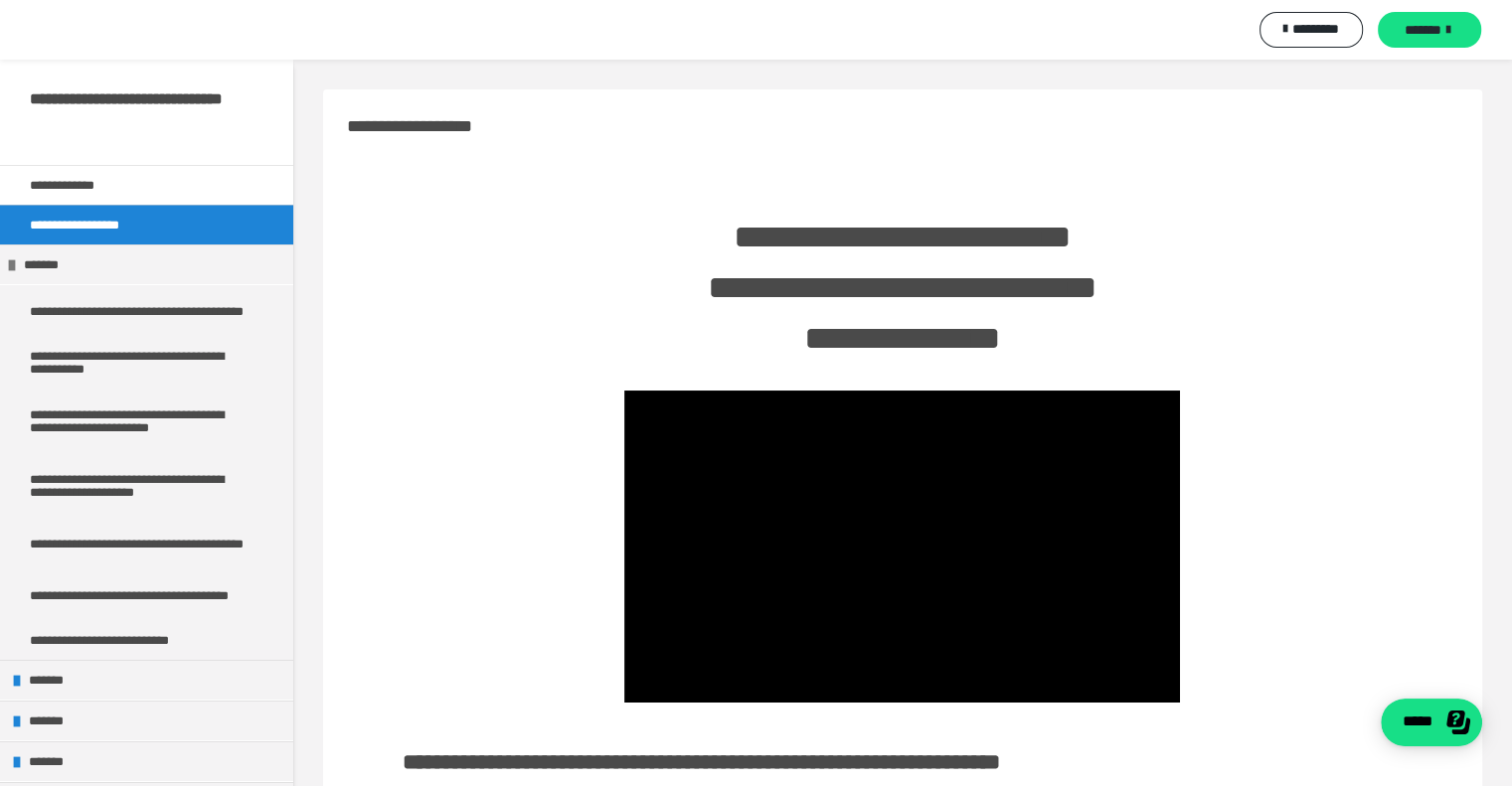 click at bounding box center [903, 547] 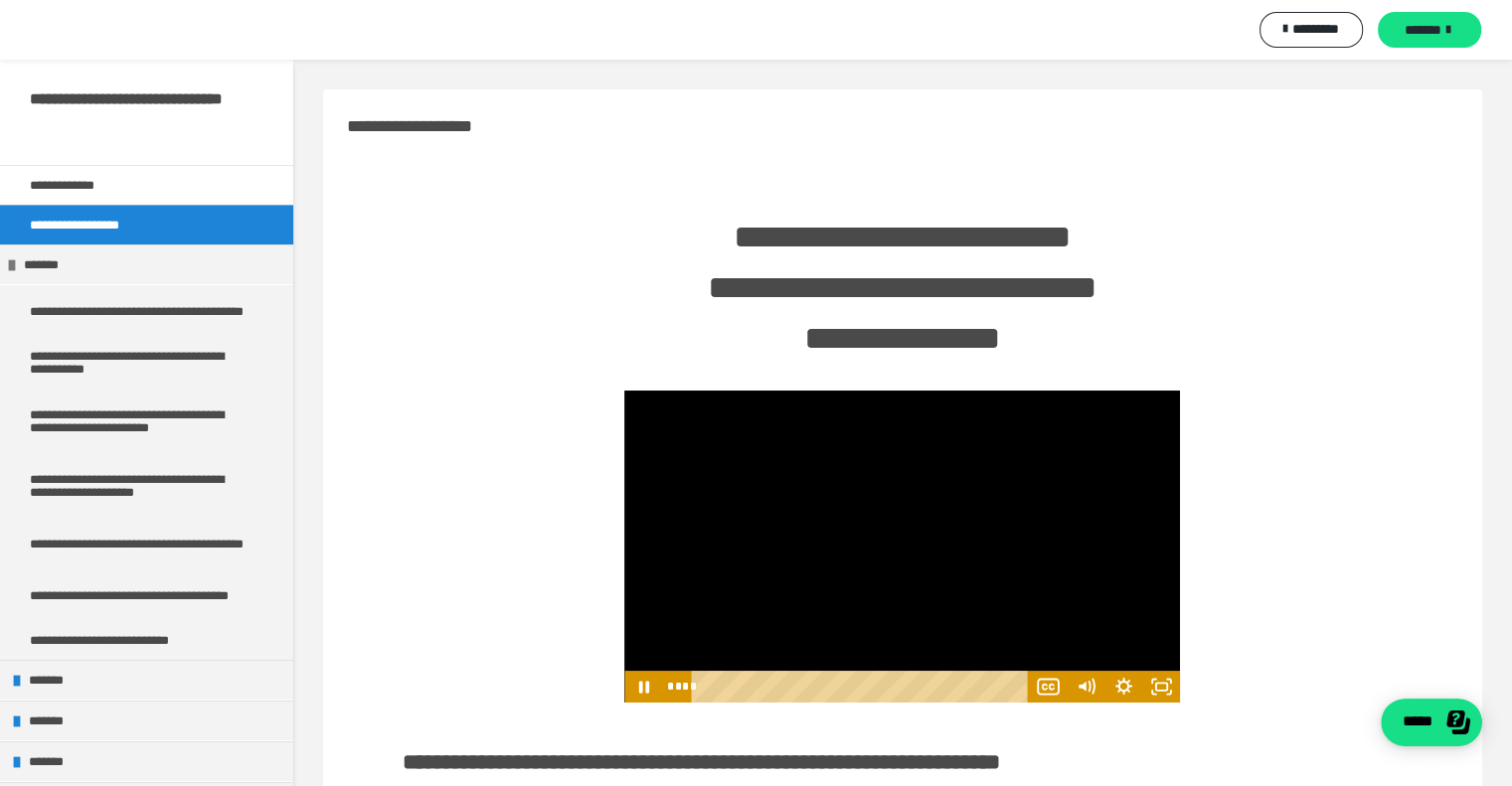 click at bounding box center (902, 547) 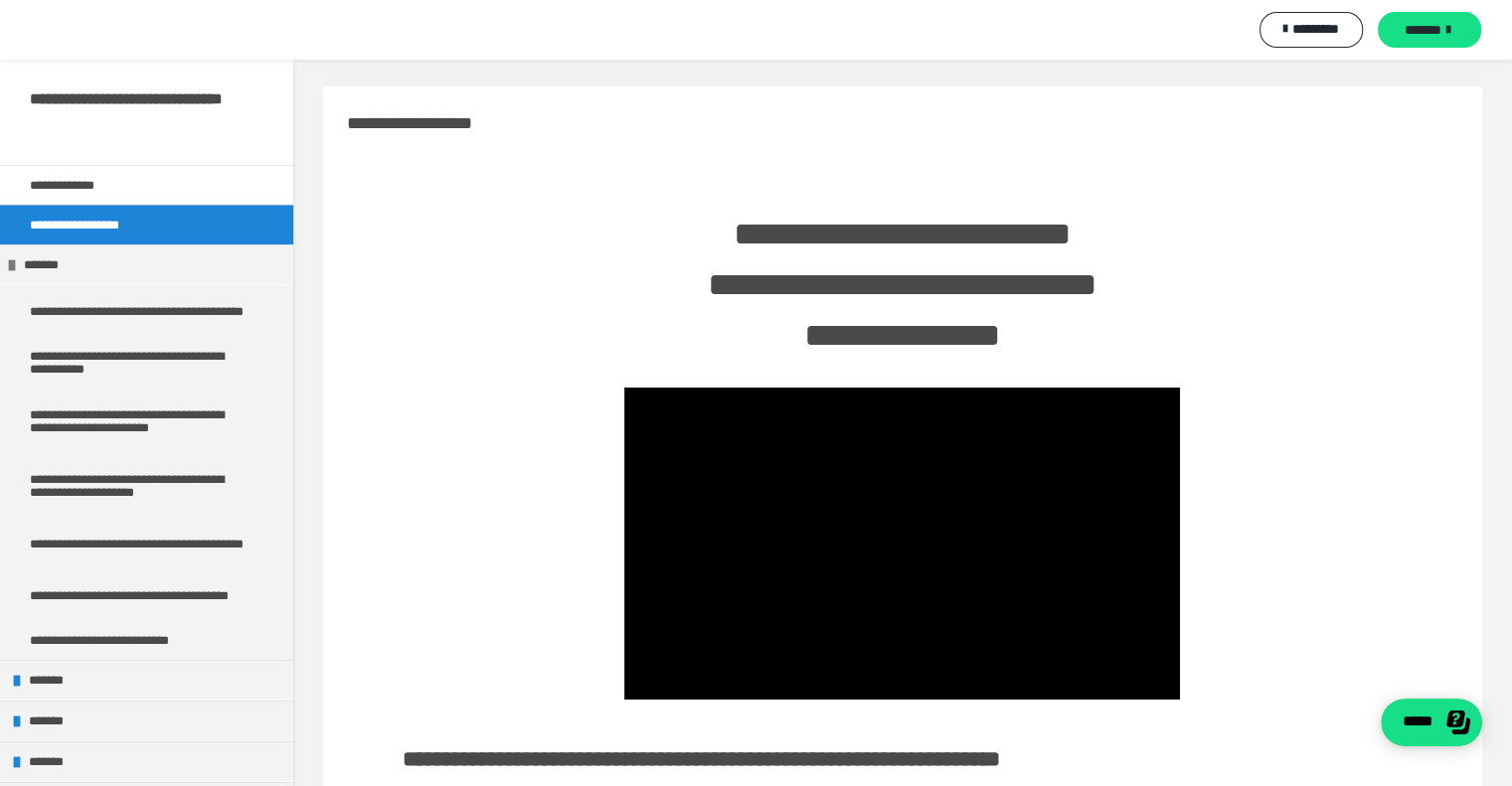 scroll, scrollTop: 0, scrollLeft: 0, axis: both 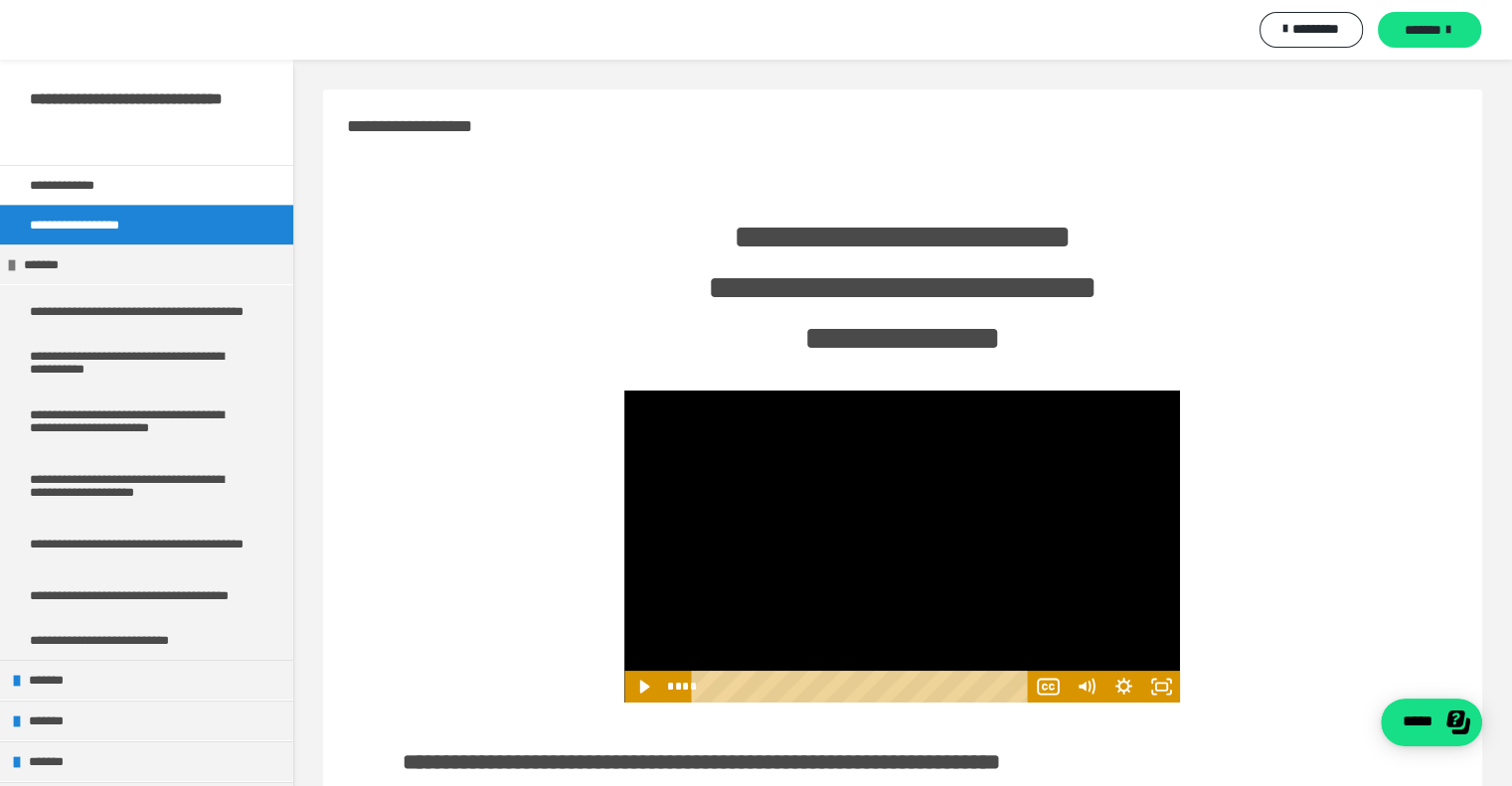 click at bounding box center [902, 547] 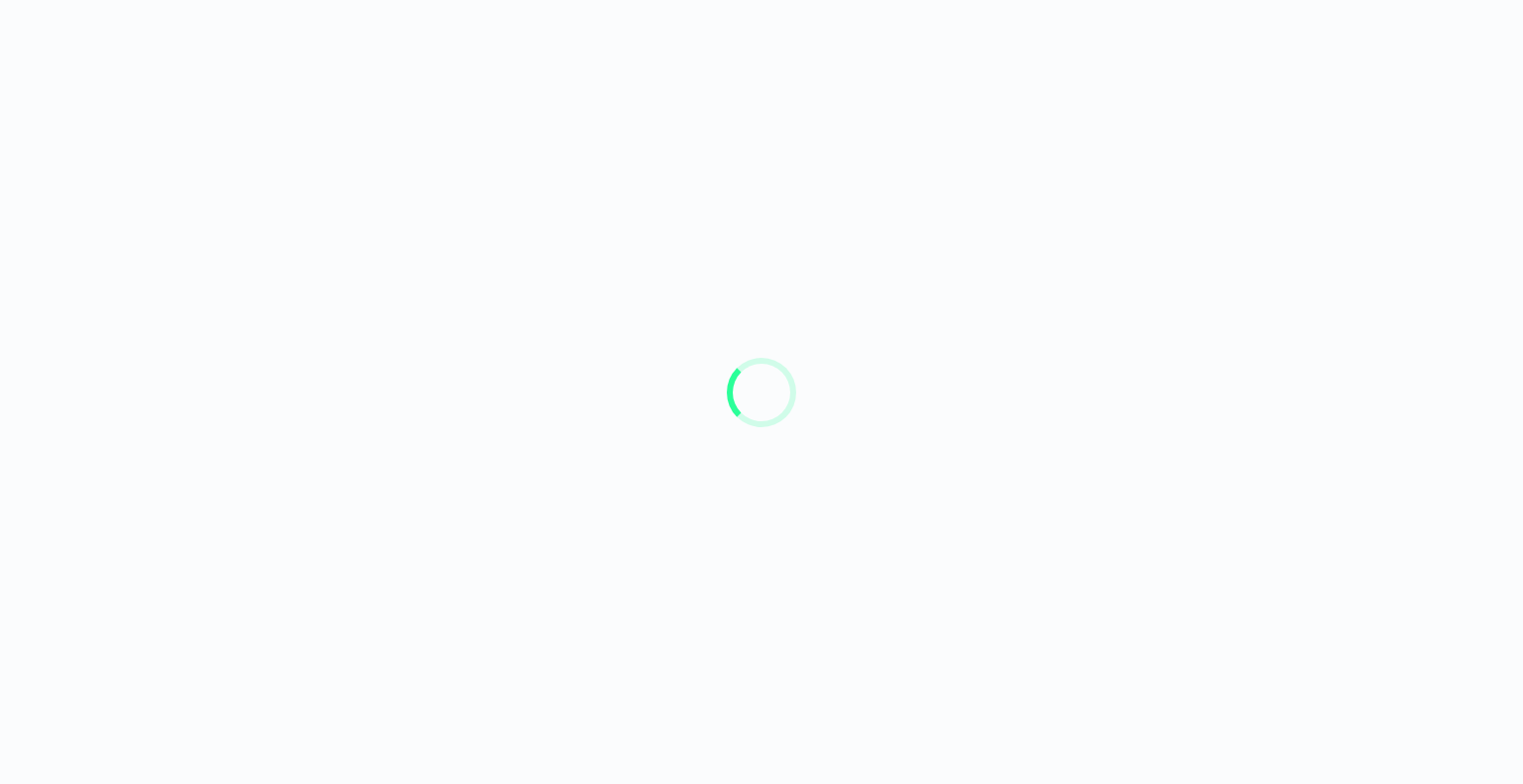 scroll, scrollTop: 0, scrollLeft: 0, axis: both 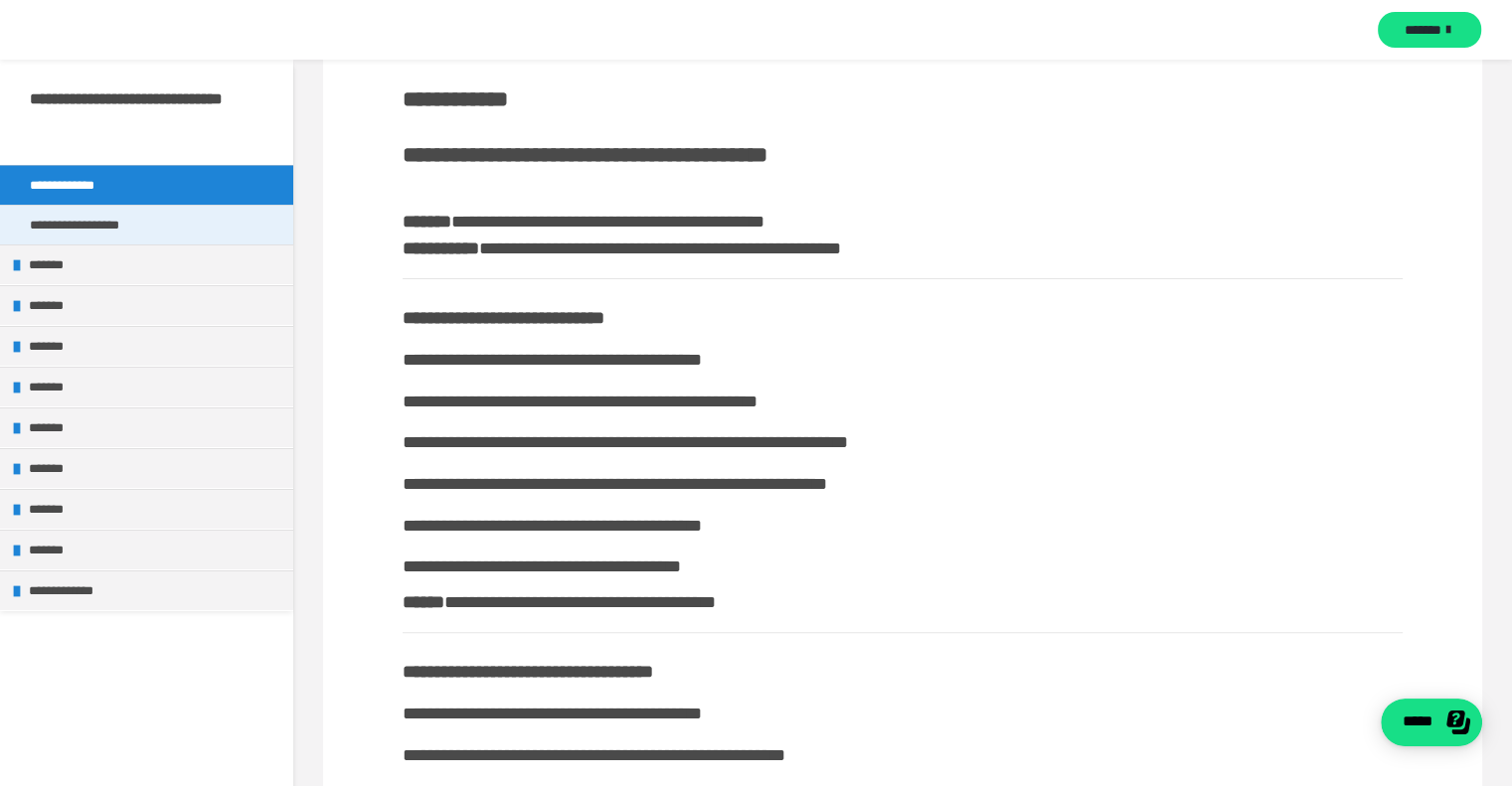 click on "**********" at bounding box center [98, 225] 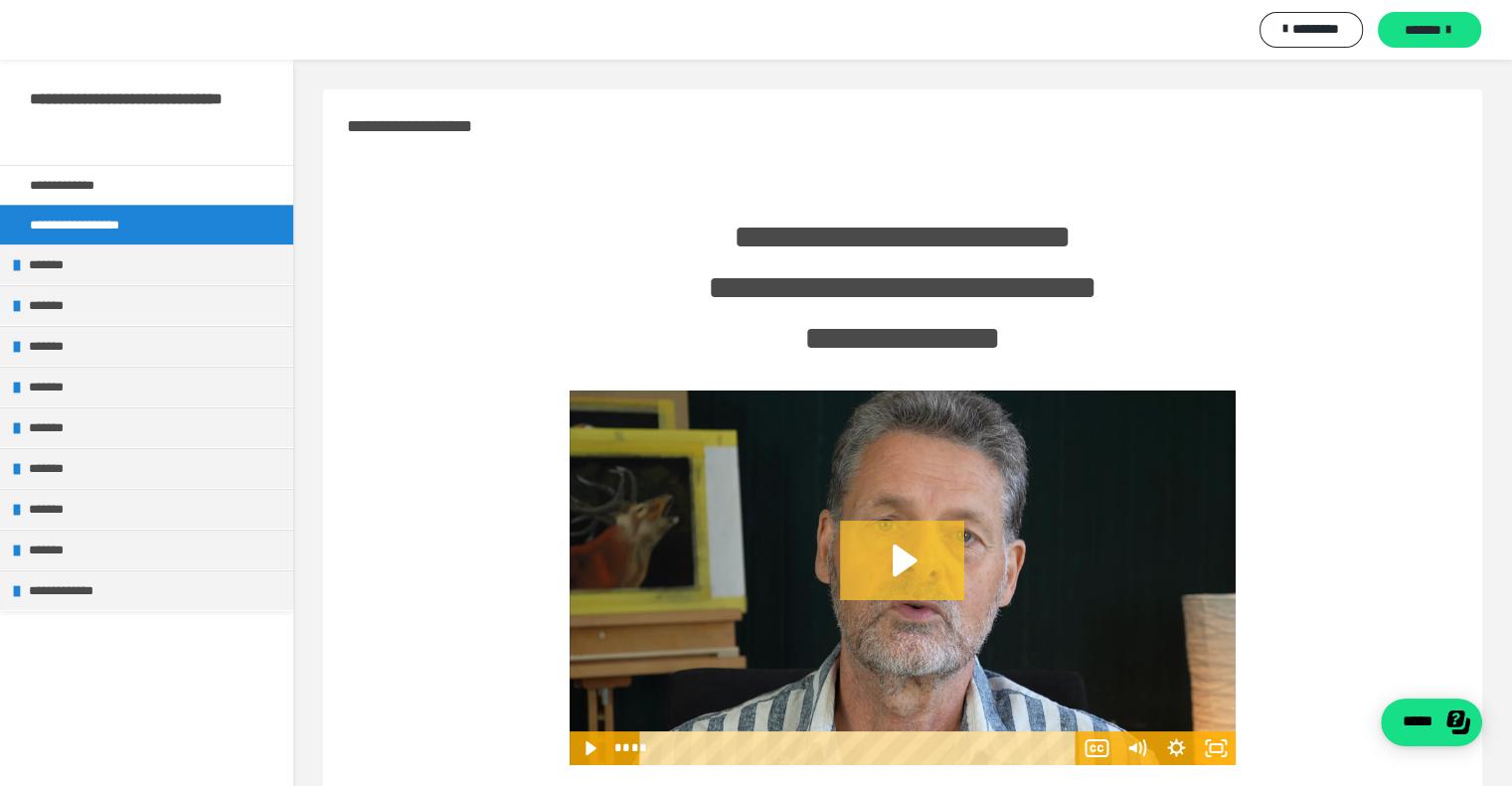 click 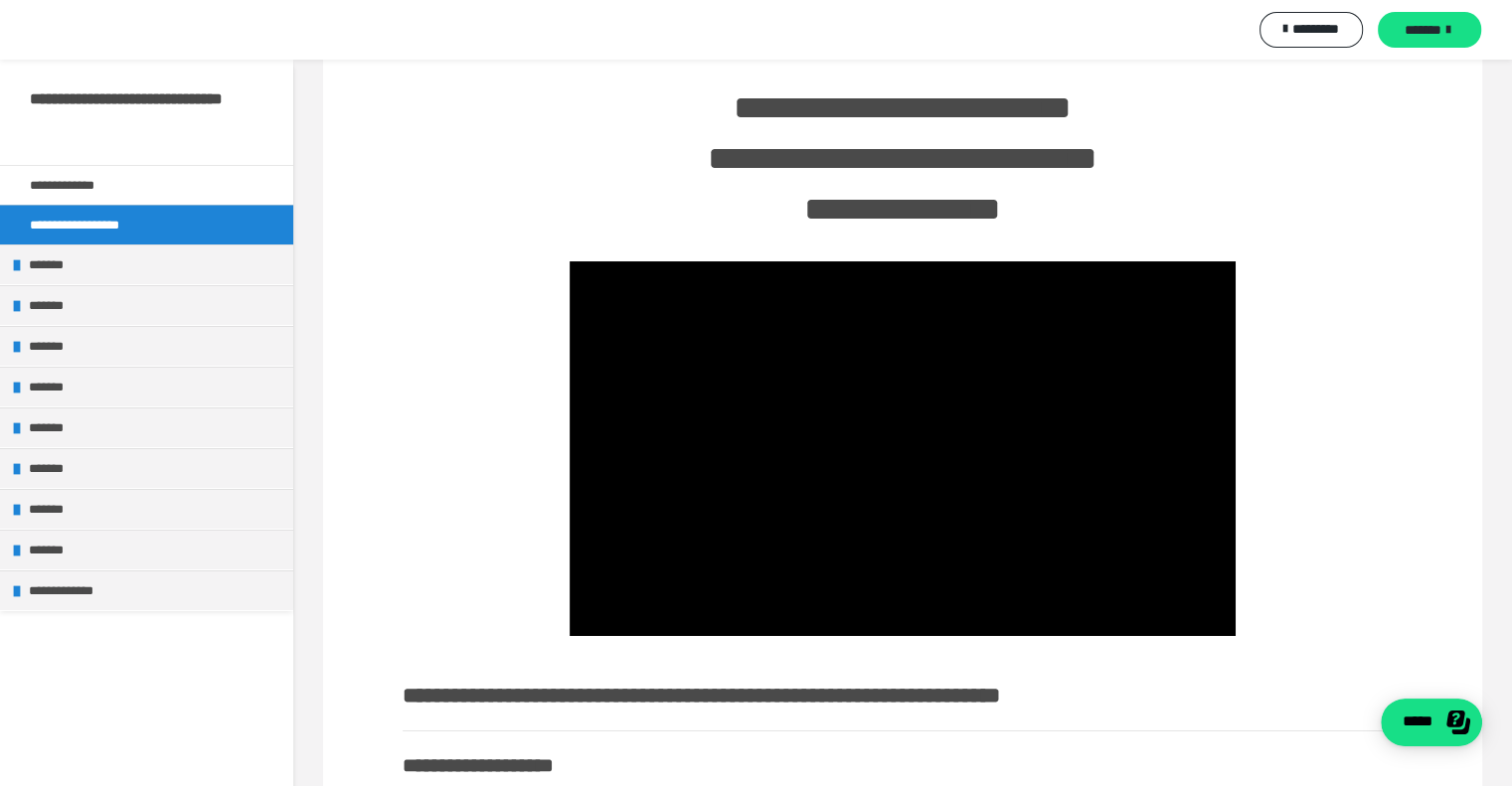 scroll, scrollTop: 130, scrollLeft: 0, axis: vertical 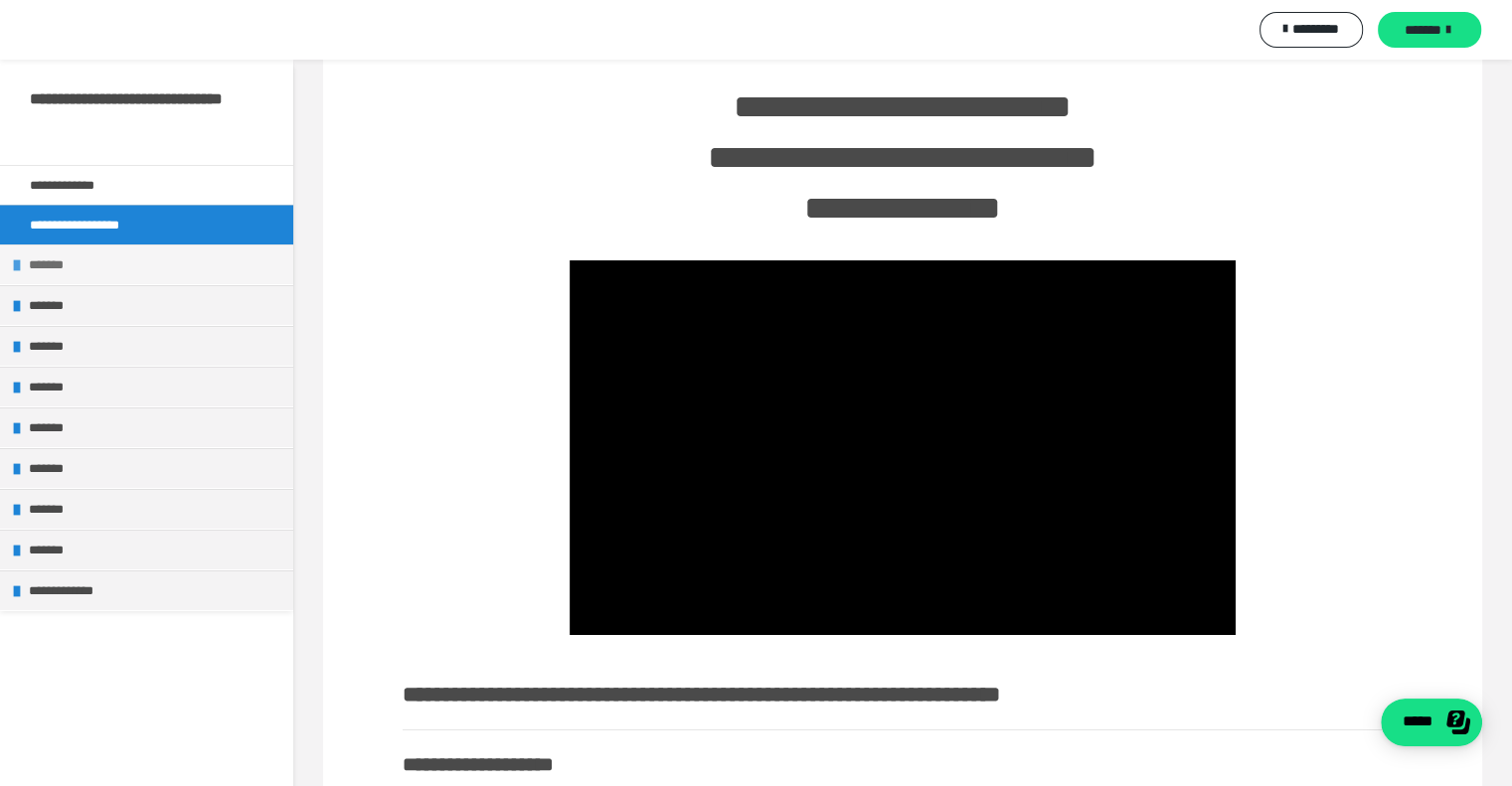 click on "*******" at bounding box center (156, 264) 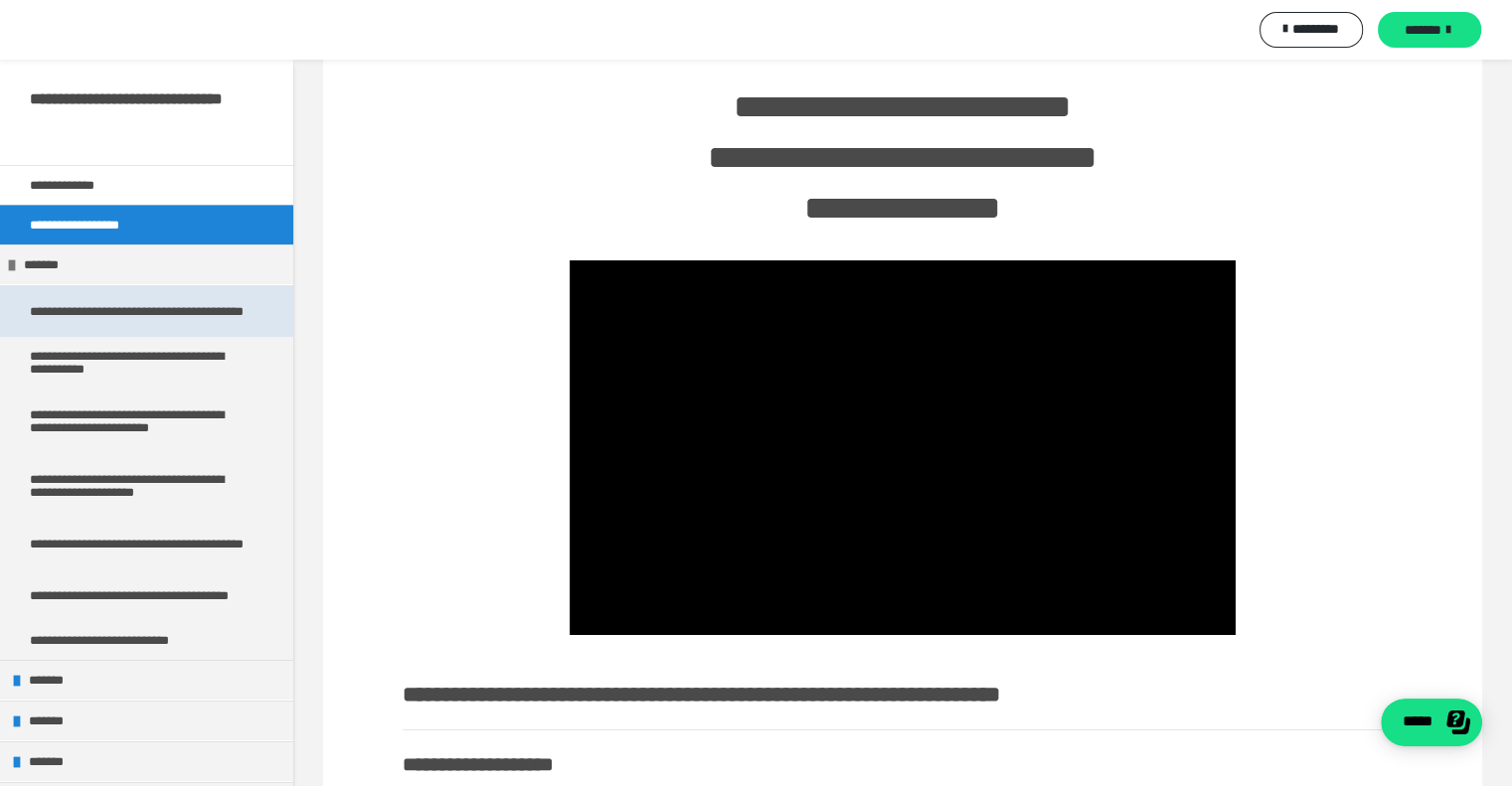 click on "**********" at bounding box center (139, 311) 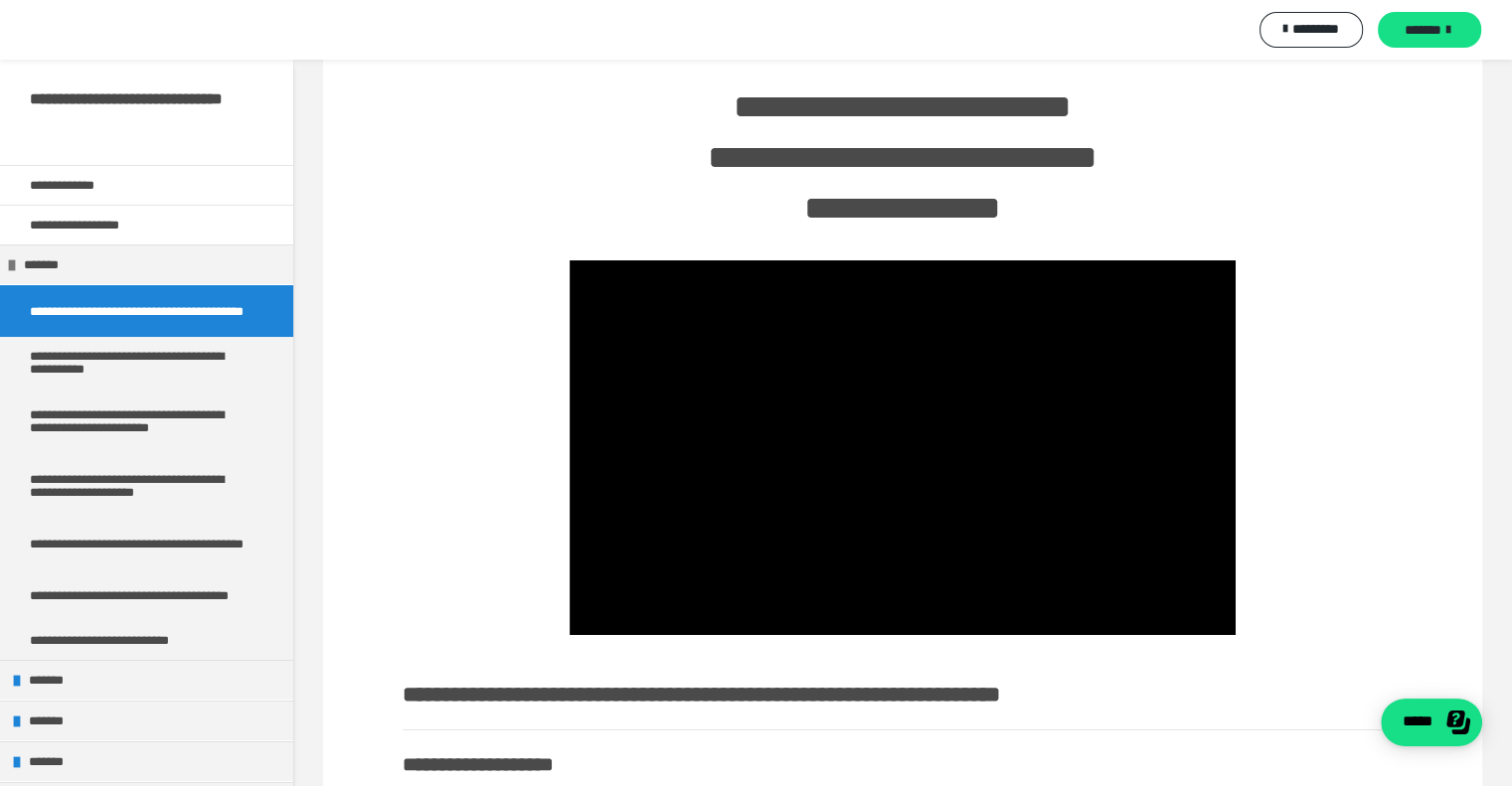 scroll, scrollTop: 0, scrollLeft: 0, axis: both 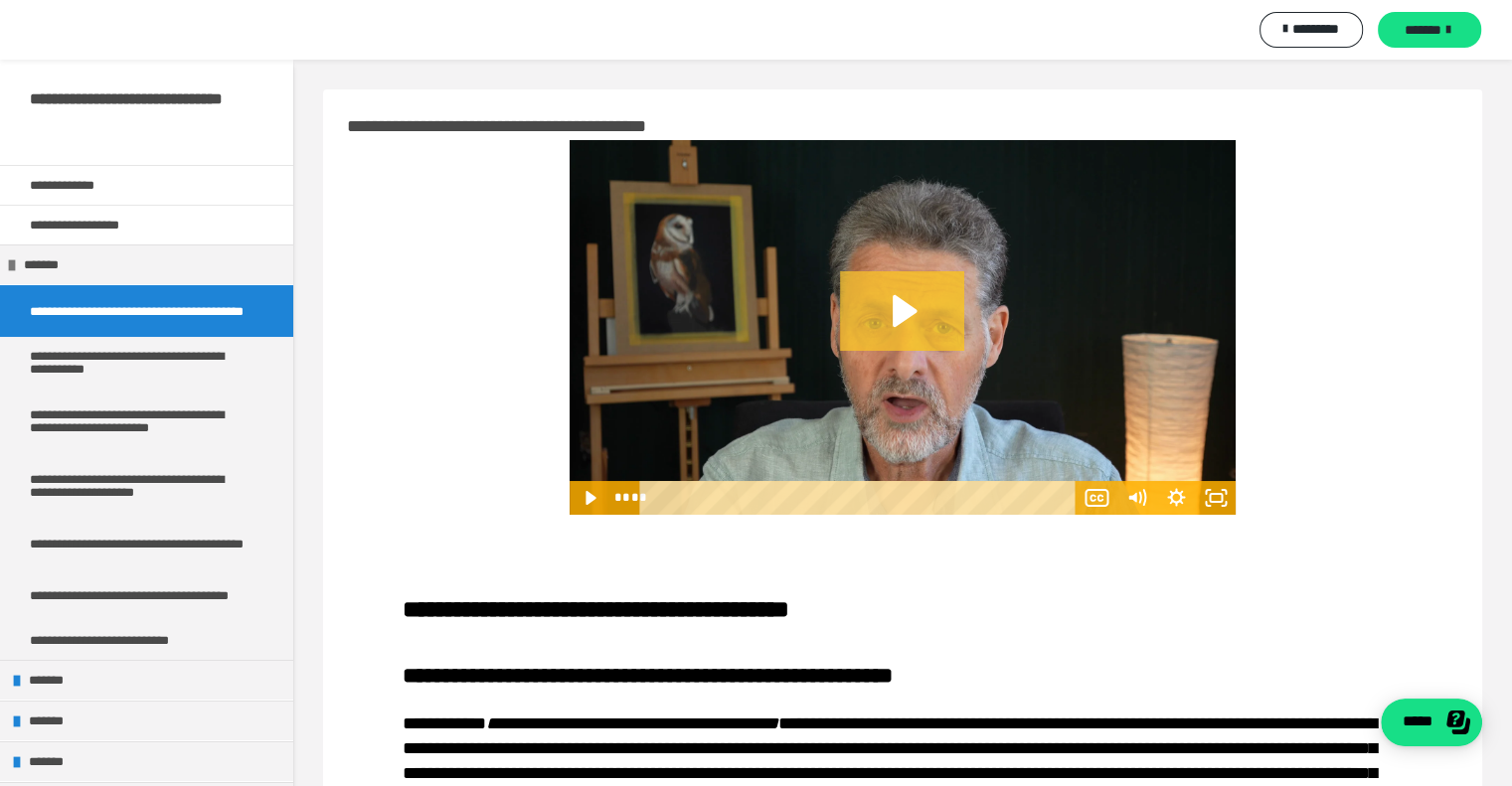click 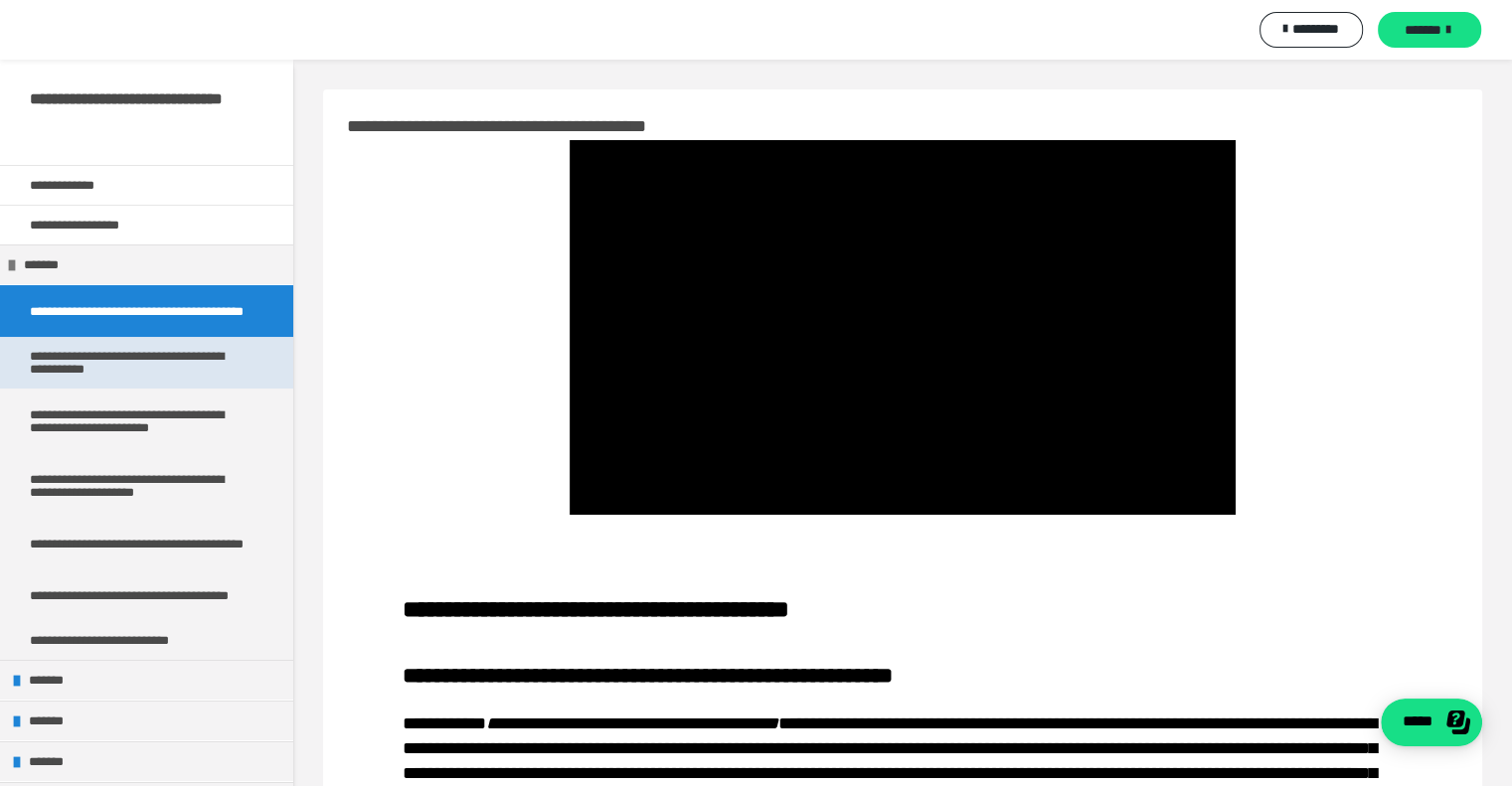 click on "**********" at bounding box center [139, 363] 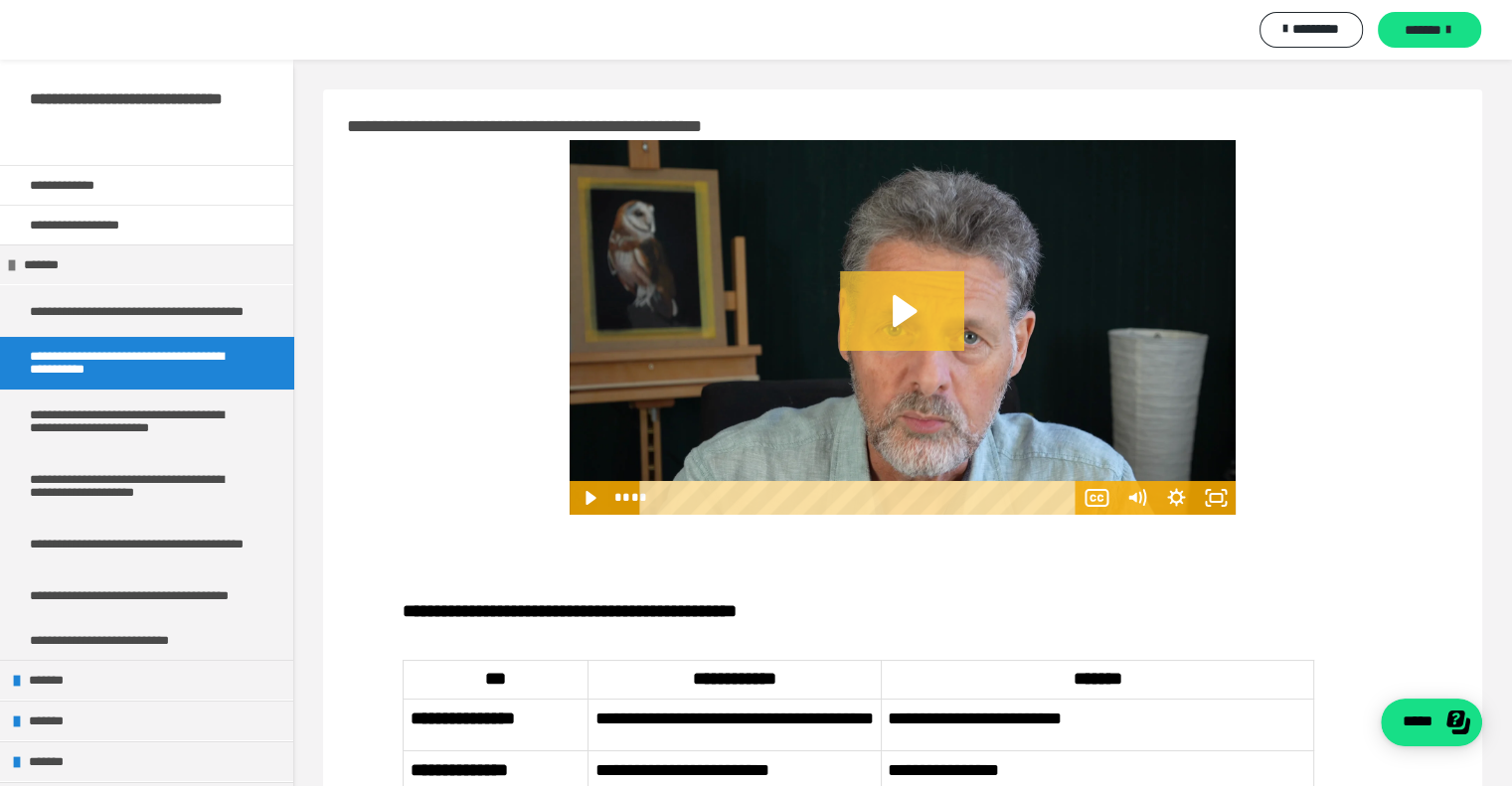 click 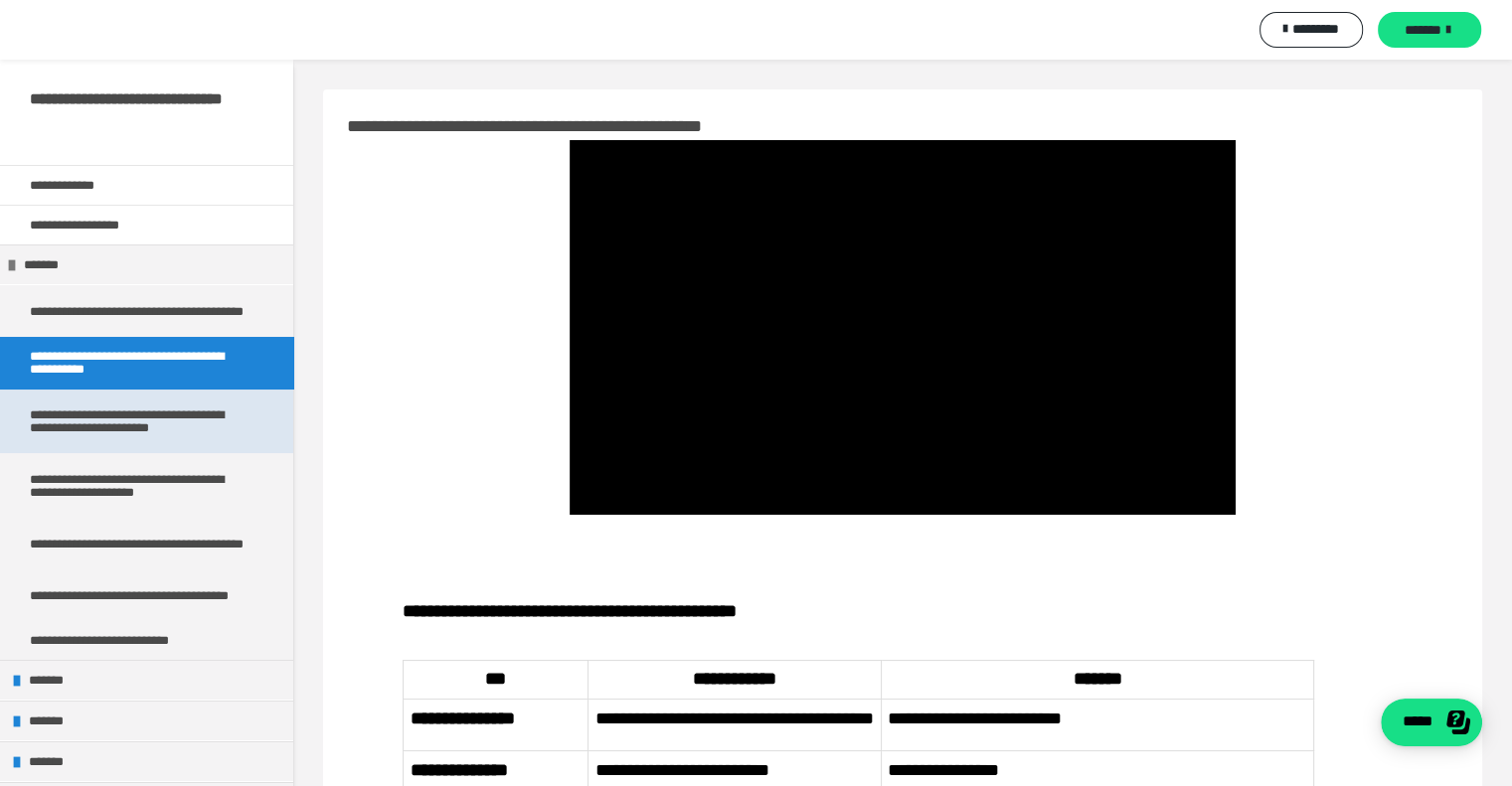 click on "**********" at bounding box center (139, 420) 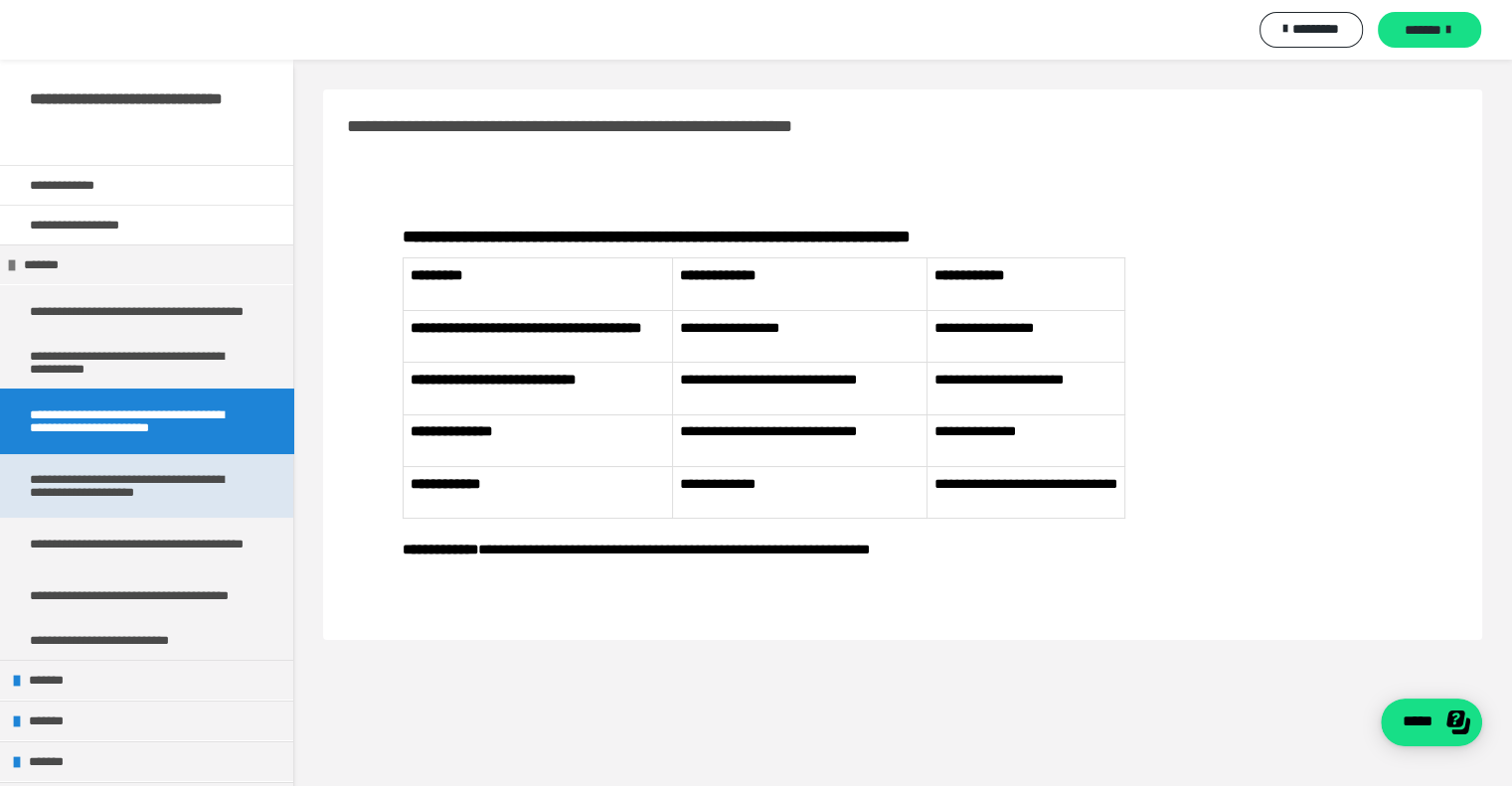 click on "**********" at bounding box center [139, 485] 